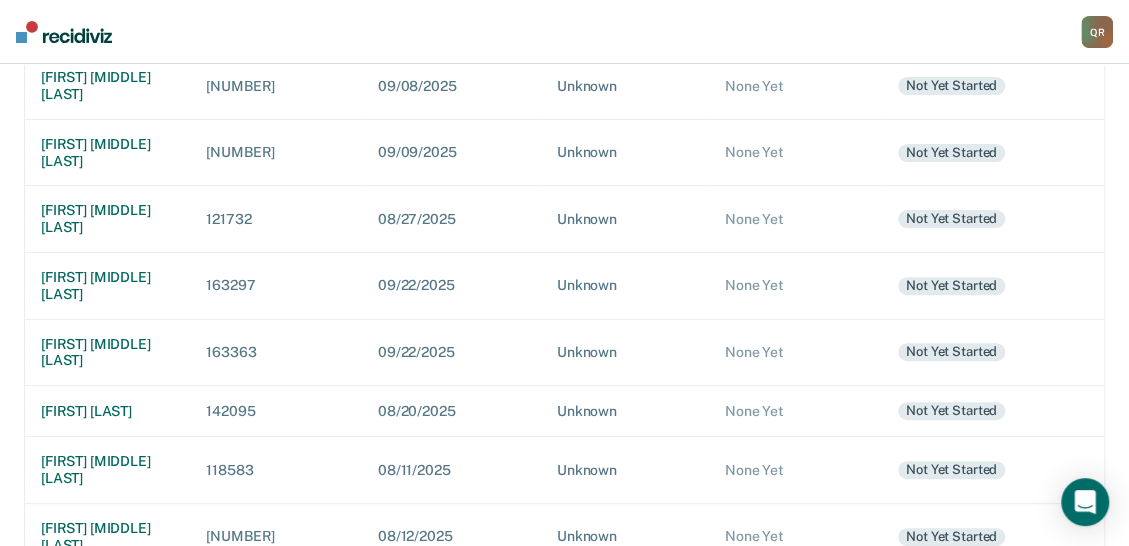 scroll, scrollTop: 0, scrollLeft: 0, axis: both 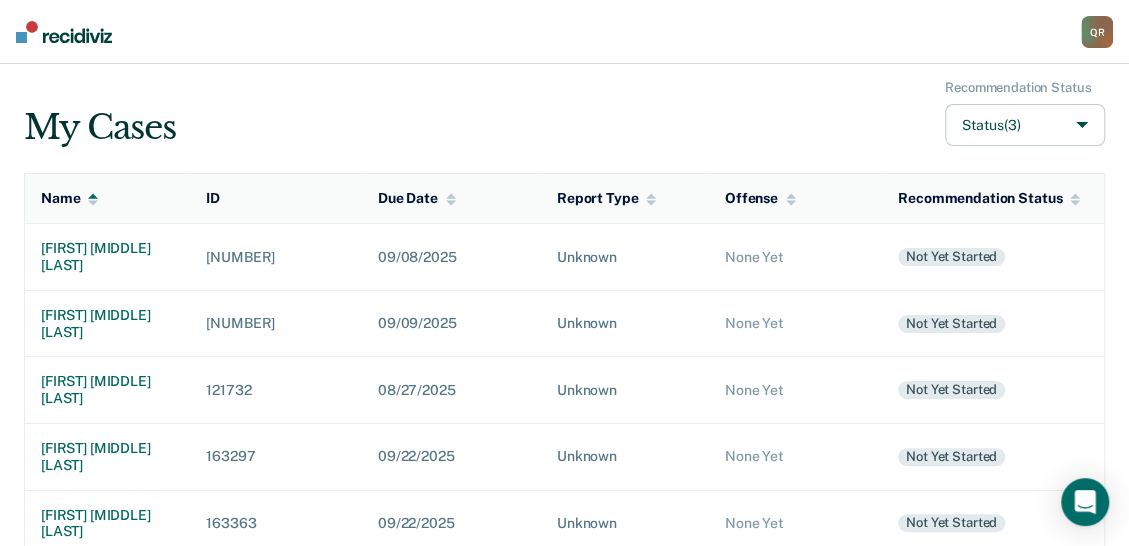 click on "Status  (3)" at bounding box center [1025, 125] 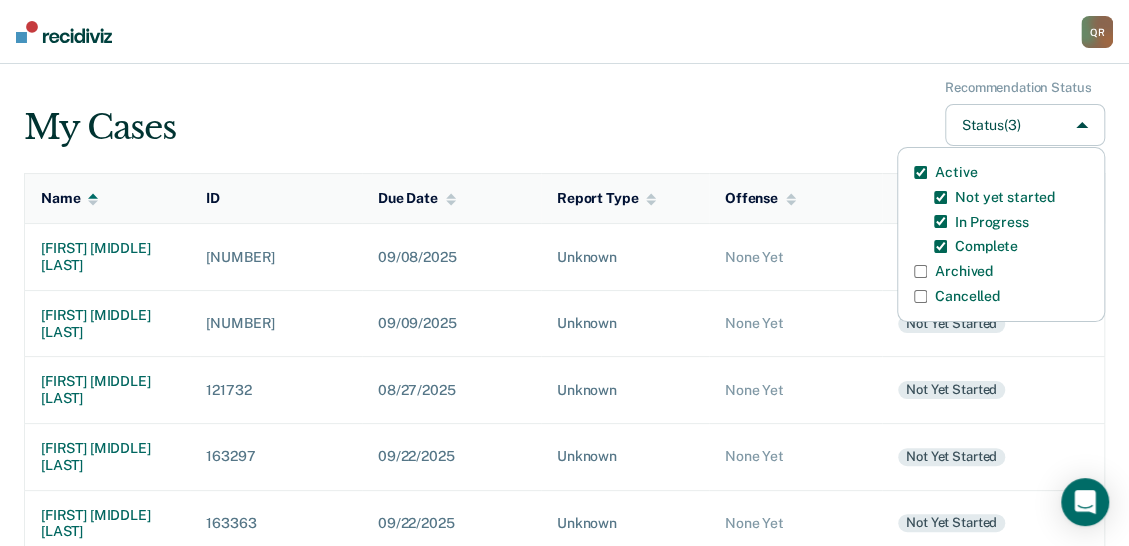 click on "Archived" at bounding box center (964, 271) 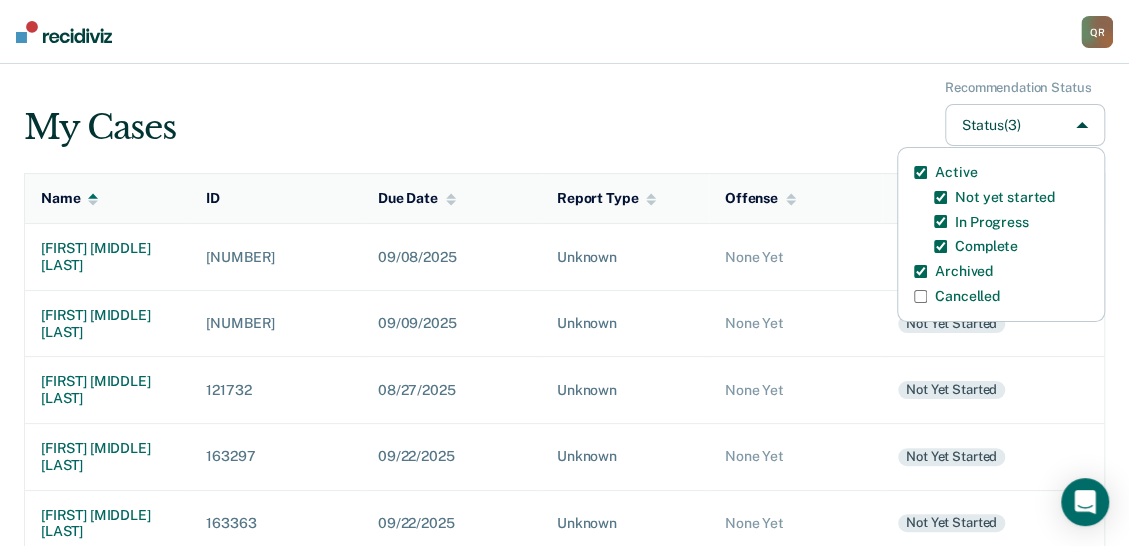 checkbox on "true" 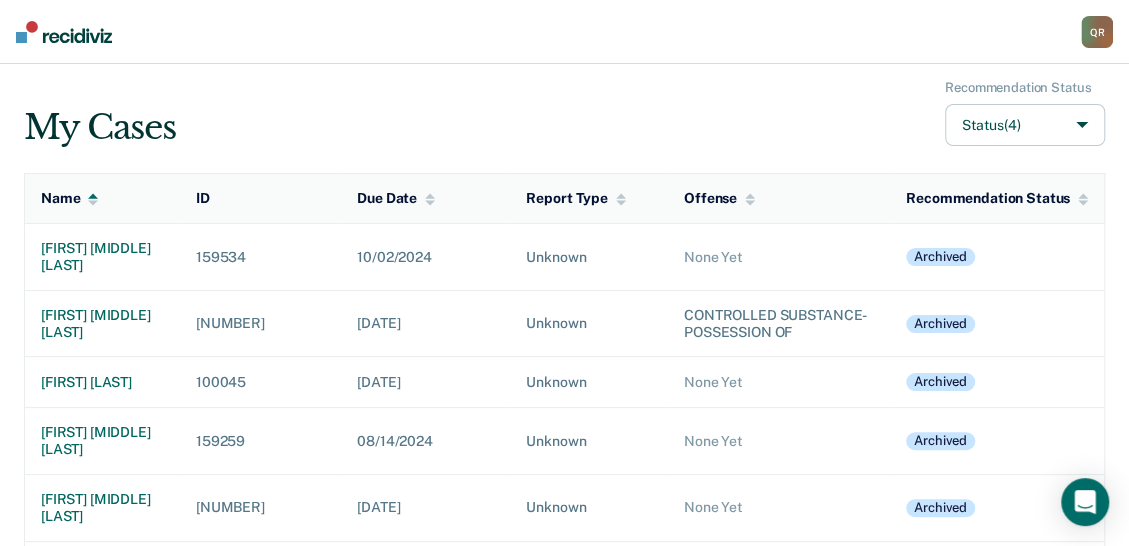 click on "[LAST], [FIRST] [INITIAL] [INITIAL] Profile Go to PSI Case Dashboard Log Out" at bounding box center [564, 32] 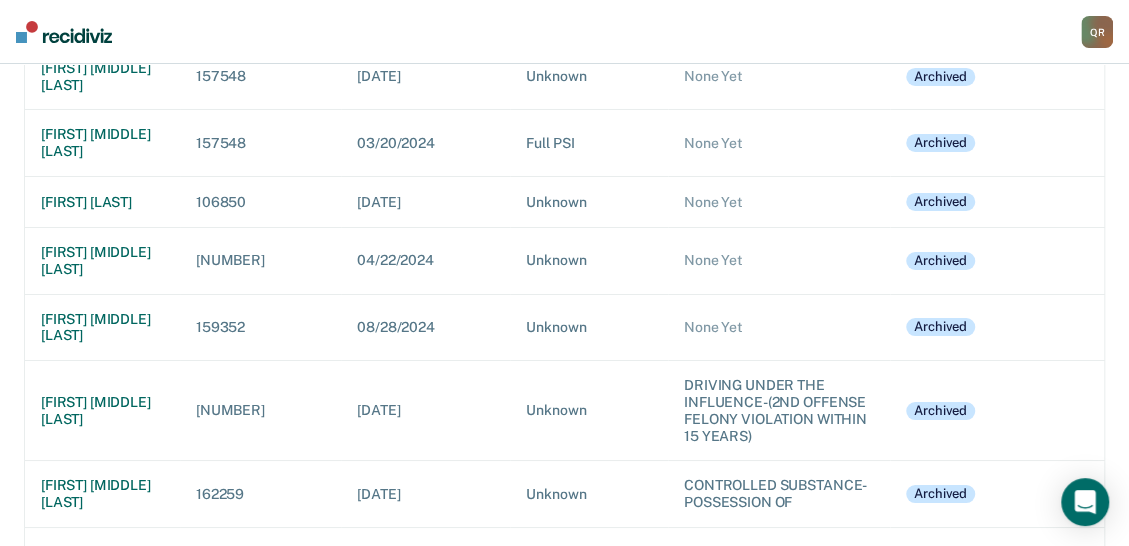 scroll, scrollTop: 6482, scrollLeft: 0, axis: vertical 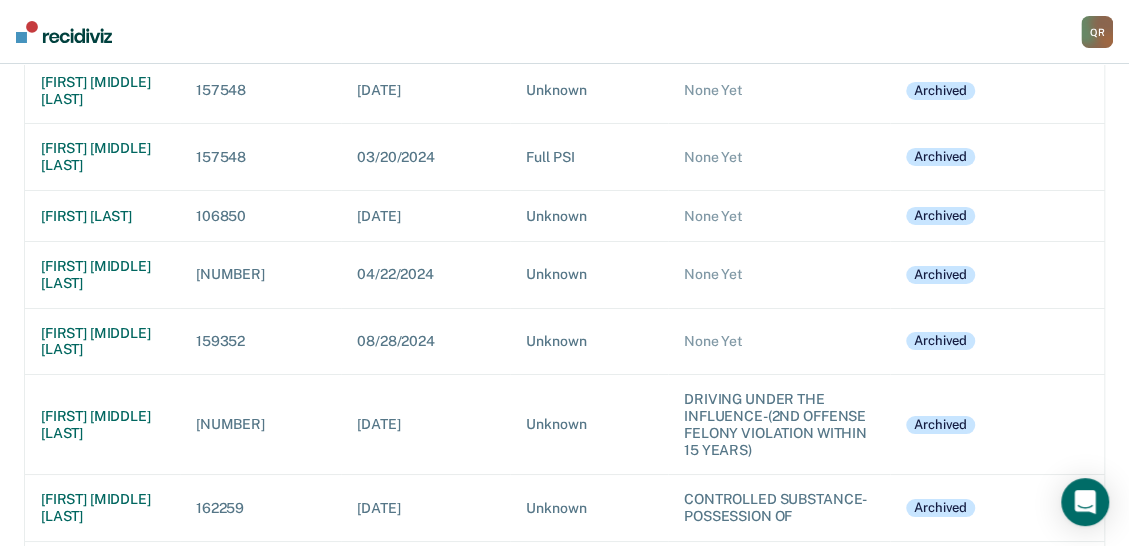 click on "[FIRST] [LAST]" at bounding box center [102, 633] 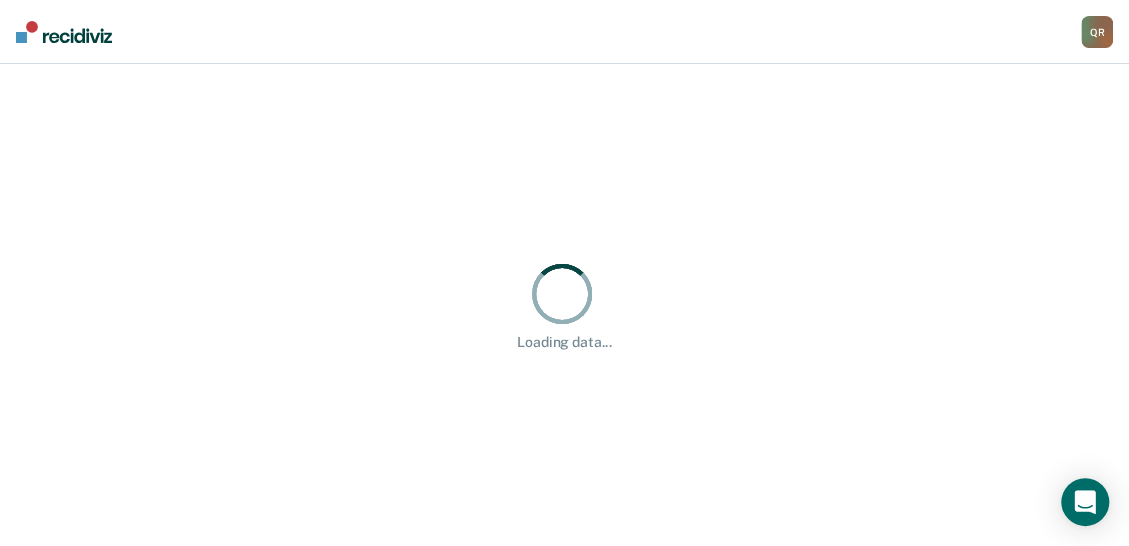 scroll, scrollTop: 0, scrollLeft: 0, axis: both 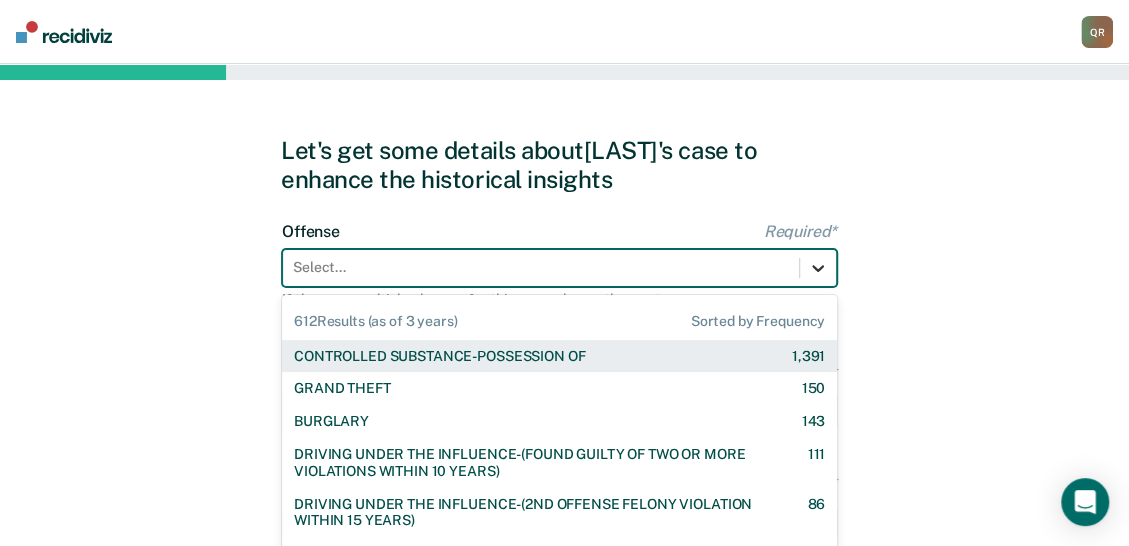 click on "[NUMBER] results available. Use Up and Down to choose options, press Enter to select the currently focused option, press Escape to exit the menu, press Tab to select the option and exit the menu. Select... [NUMBER] Results (as of 3 years) Sorted by Frequency CONTROLLED SUBSTANCE-POSSESSION OF [NUMBER] GRAND THEFT [NUMBER] BURGLARY [NUMBER] DRIVING UNDER THE INFLUENCE-(FOUND GUILTY OF TWO OR MORE VIOLATIONS WITHIN 10 YEARS) [NUMBER] DRIVING UNDER THE INFLUENCE-(2ND OFFENSE FELONY VIOLATION WITHIN 15 YEARS) [NUMBER] POSSESSION OF A CONTROLLED SUBSTANCE WITH THE INTENT TO DELIVER [NUMBER] ASSAULT-AGGRAVATED [NUMBER] WEAPON-UNLAWFUL POSSESSION BY CONVICTED FELON [NUMBER] BATTERY-DOMESTIC VIOLENCE WITH TRAUMATIC INJURY [NUMBER] DRIVING UNDER THE INFLUENCE I18-8004 {M} [NUMBER] ELUDING A POLICE OFFICER IN A MOTOR VEHICLE [NUMBER] DRIVING UNDER THE INFLUENCE-(THIRD OR SUBSEQUENT OFFENSE) [NUMBER] FORGERY [NUMBER] PROPERTY-MALICIOUS INJURY TO PROPERTY [NUMBER] ASSAULT-DOMESTIC VIOLENCE I18-918(3)(A) {M} [NUMBER] CHILDREN-INJURY TO CHILD [NUMBER] [NUMBER] [NUMBER] DOMESTIC BATTERY OR ASSAULT -IN PRESENCE OF A CHILD [NUMBER] [NUMBER]" at bounding box center (559, 268) 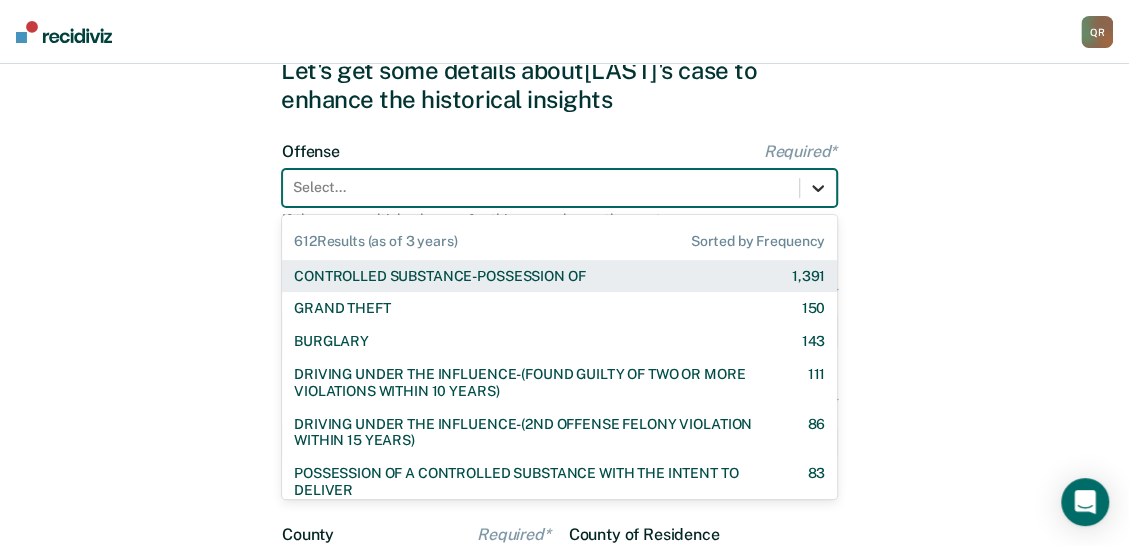 scroll, scrollTop: 97, scrollLeft: 0, axis: vertical 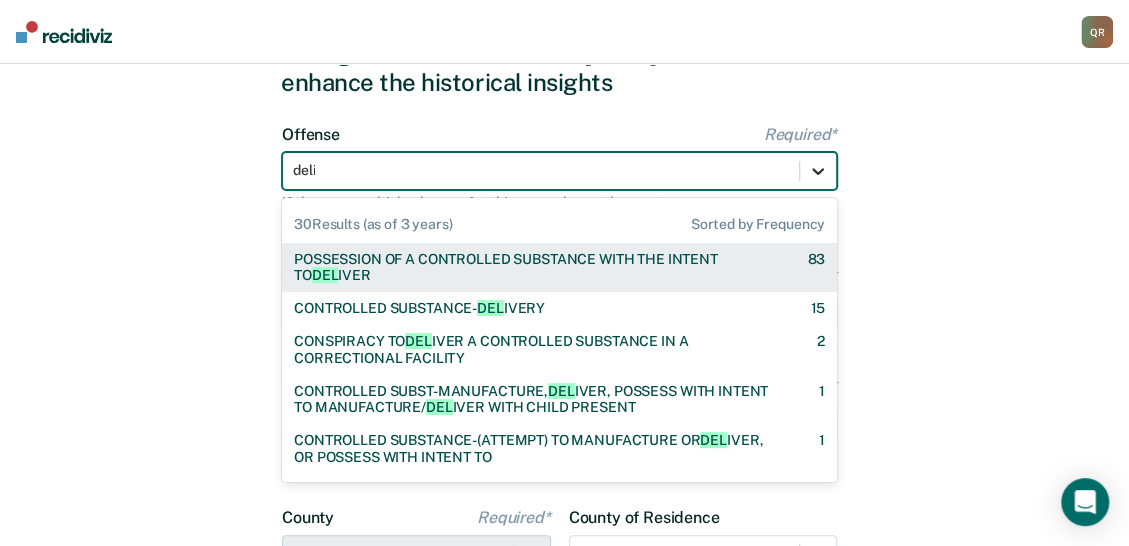 type on "deliv" 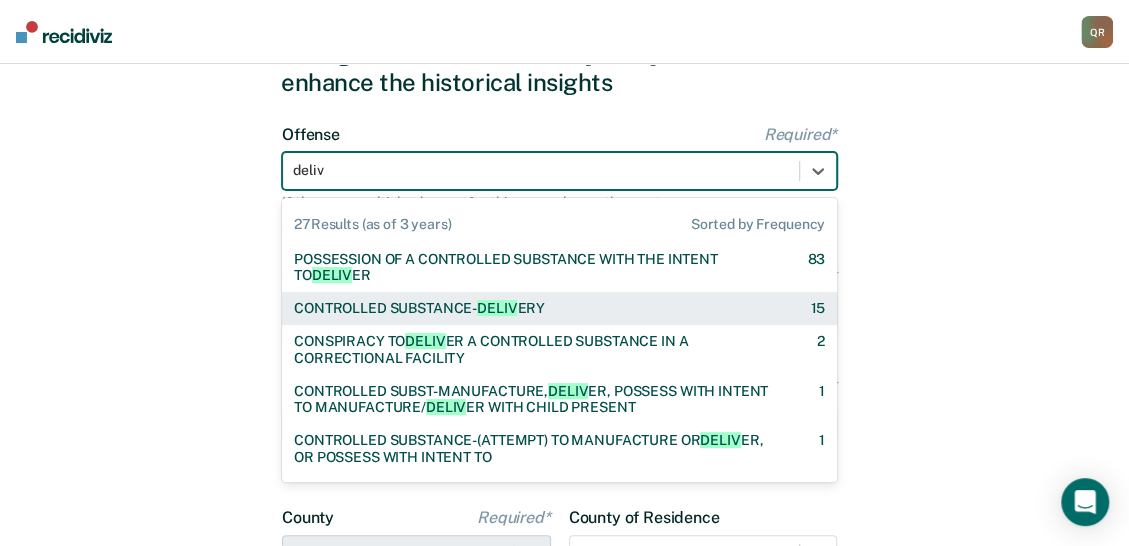 click on "CONTROLLED SUBSTANCE- DELIV ERY 15" at bounding box center (559, 308) 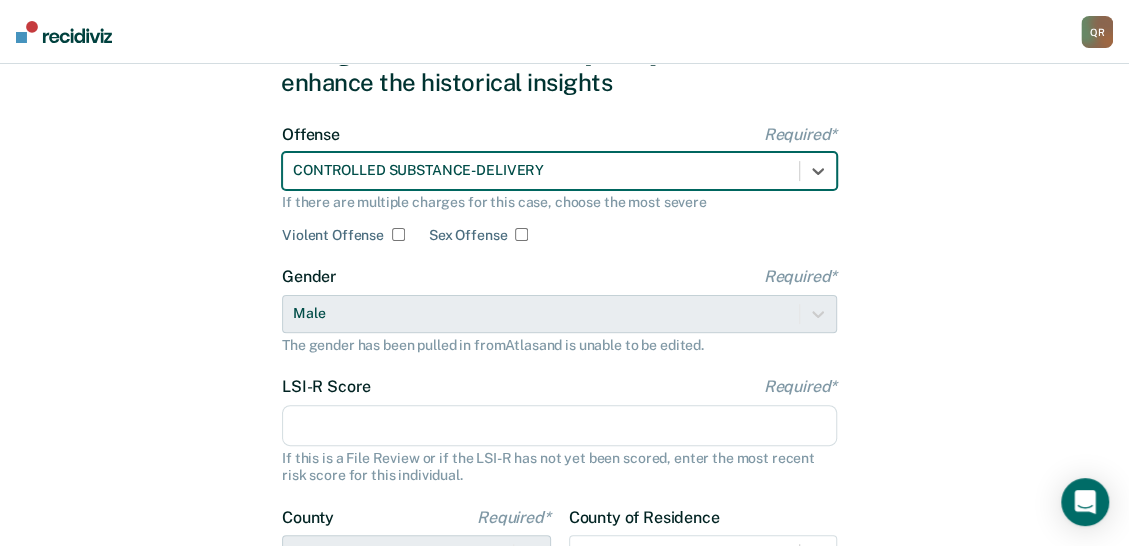 scroll, scrollTop: 418, scrollLeft: 0, axis: vertical 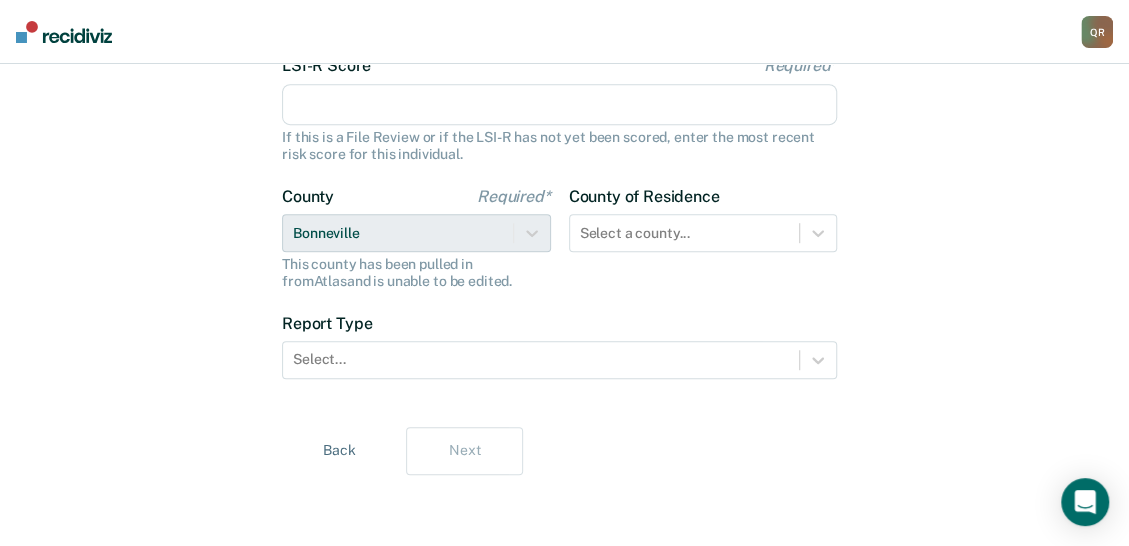 click on "LSI-R Score  Required*" at bounding box center [559, 105] 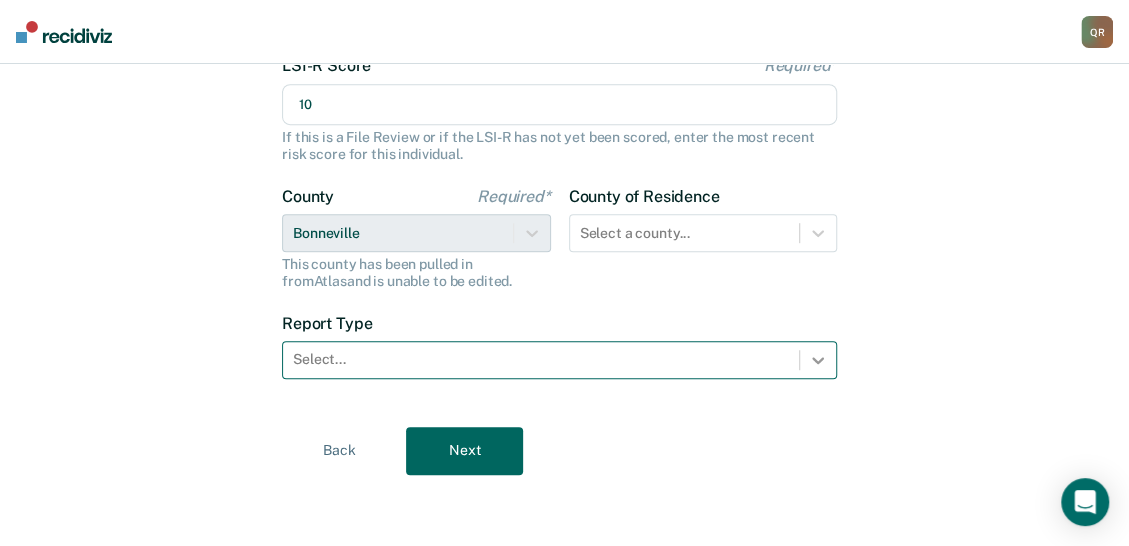 type on "10" 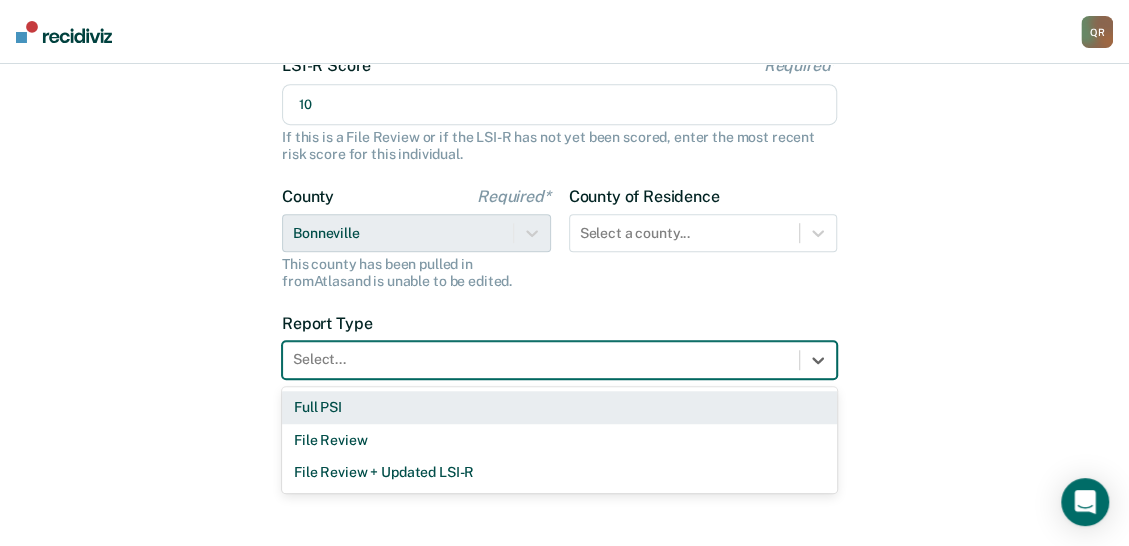 click on "Full PSI" at bounding box center [559, 407] 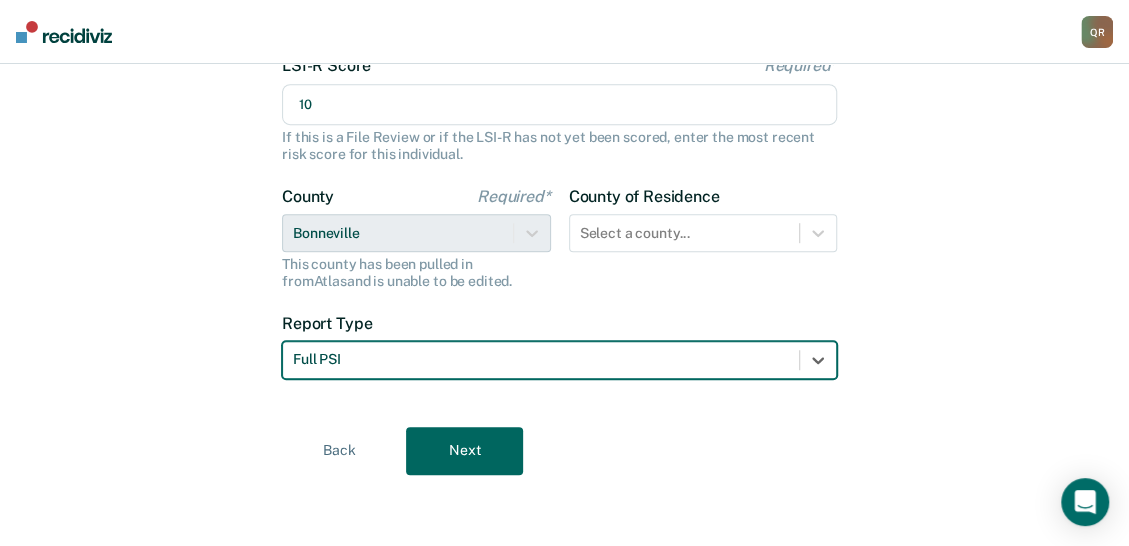 drag, startPoint x: 533, startPoint y: 425, endPoint x: 501, endPoint y: 437, distance: 34.176014 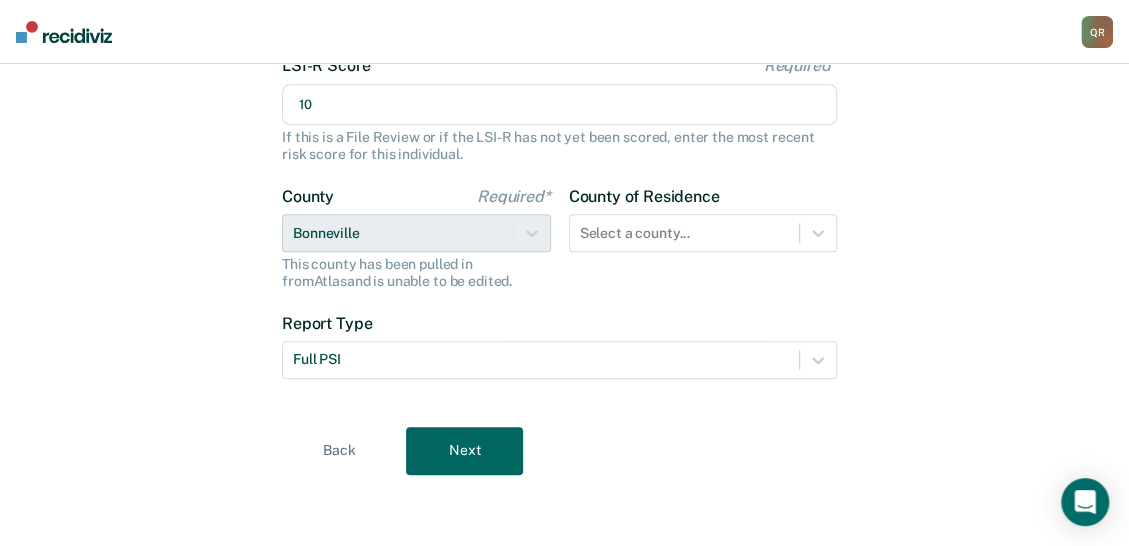 click on "Next" at bounding box center (464, 451) 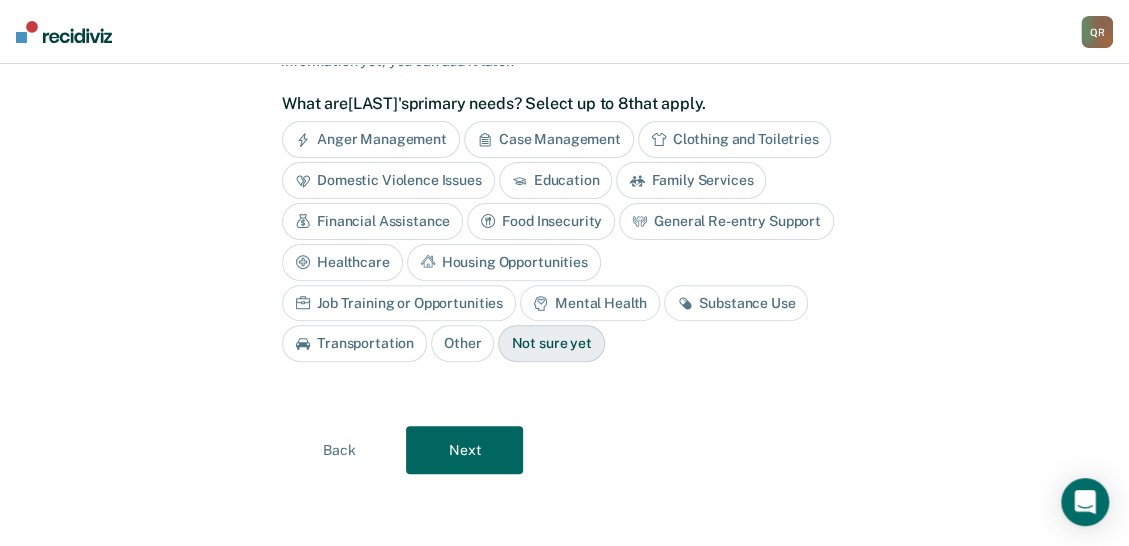 scroll, scrollTop: 165, scrollLeft: 0, axis: vertical 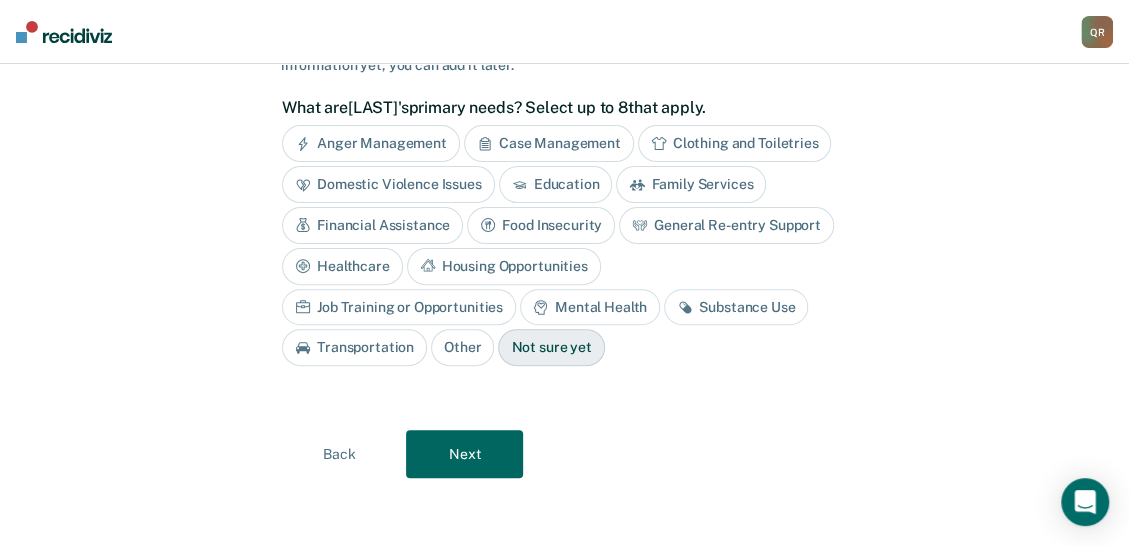 click on "Family Services" at bounding box center [691, 184] 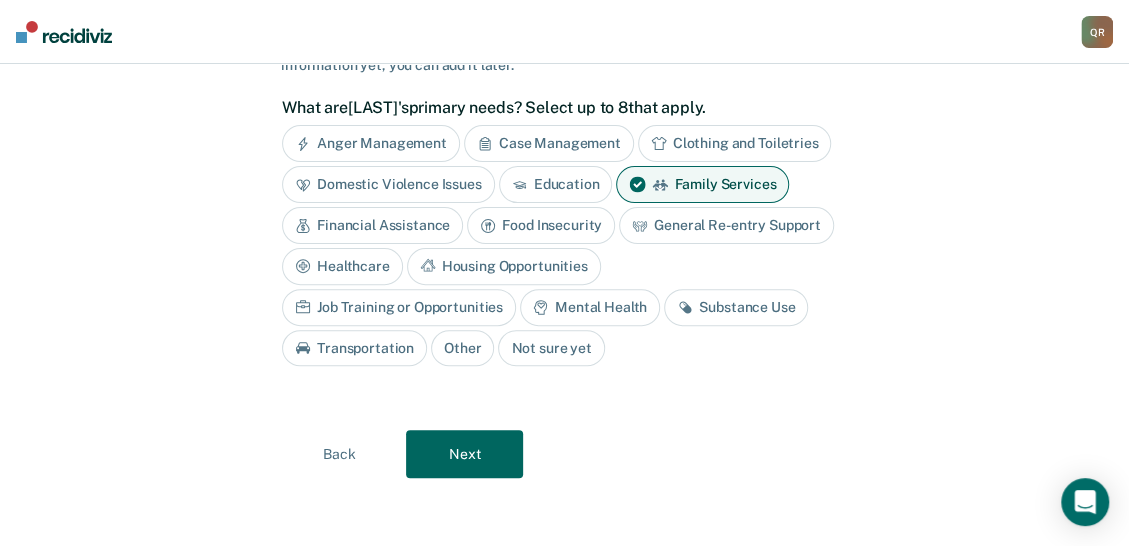 click on "Anger Management" at bounding box center (371, 143) 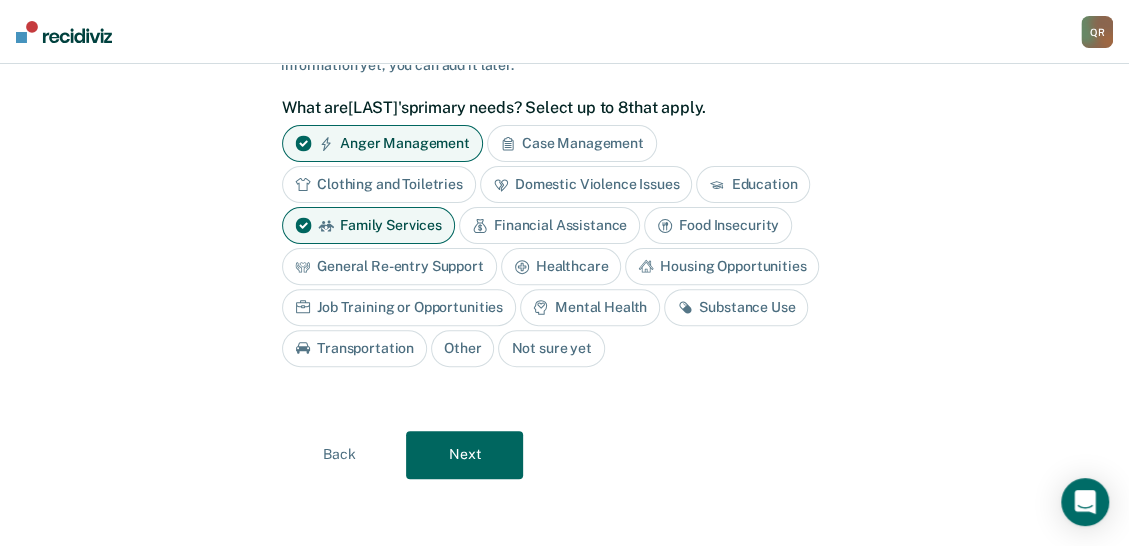 click on "Next" at bounding box center [464, 455] 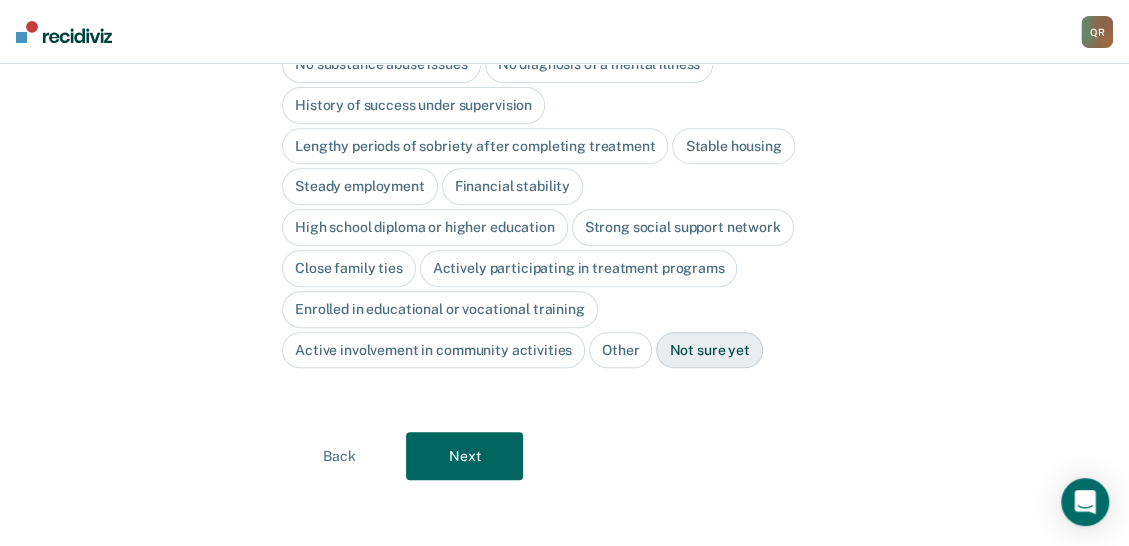 scroll, scrollTop: 0, scrollLeft: 0, axis: both 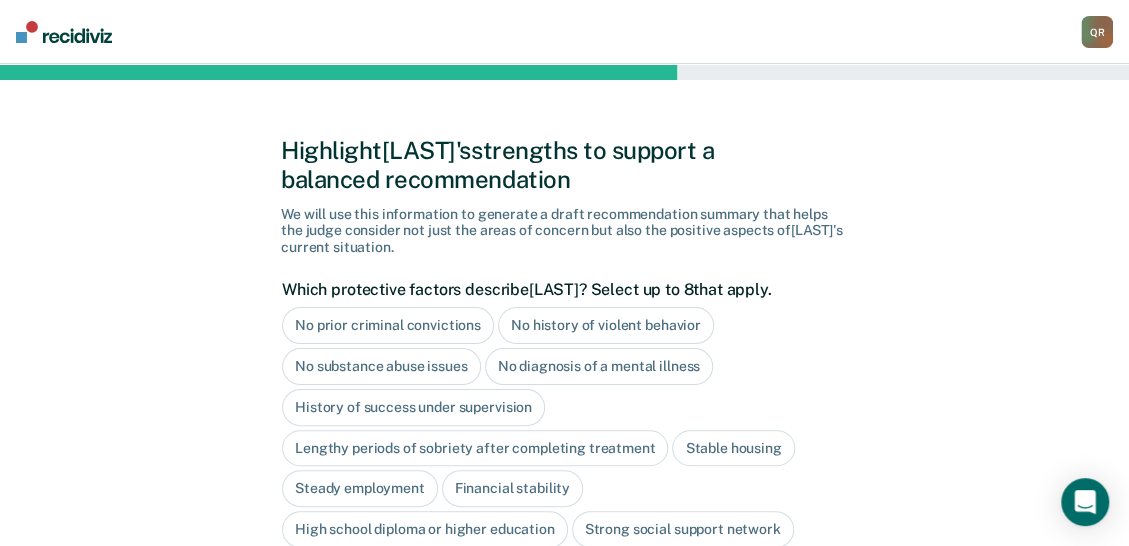click on "Stable housing" at bounding box center [733, 448] 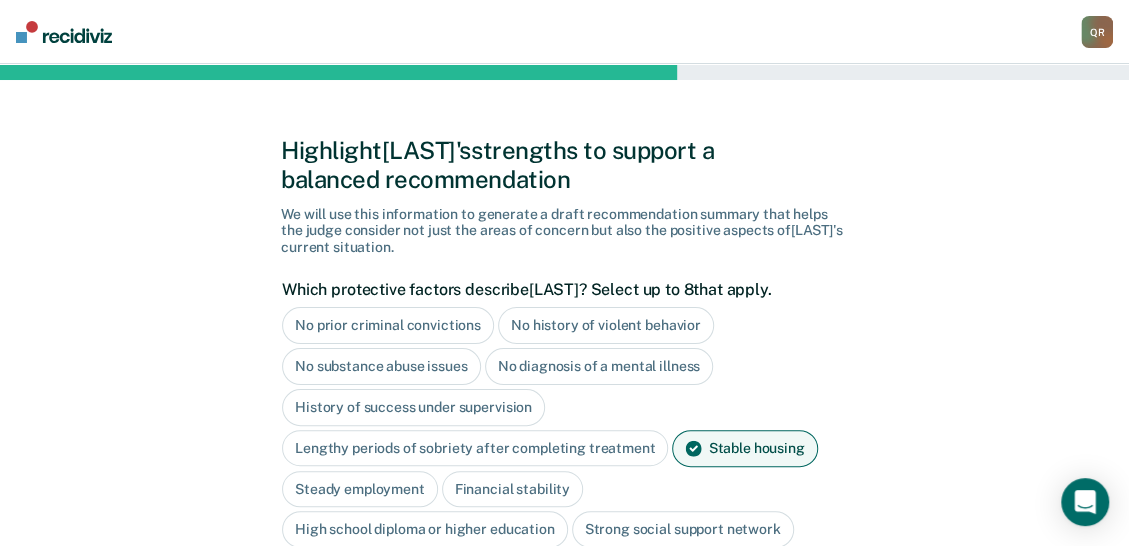 drag, startPoint x: 365, startPoint y: 477, endPoint x: 383, endPoint y: 477, distance: 18 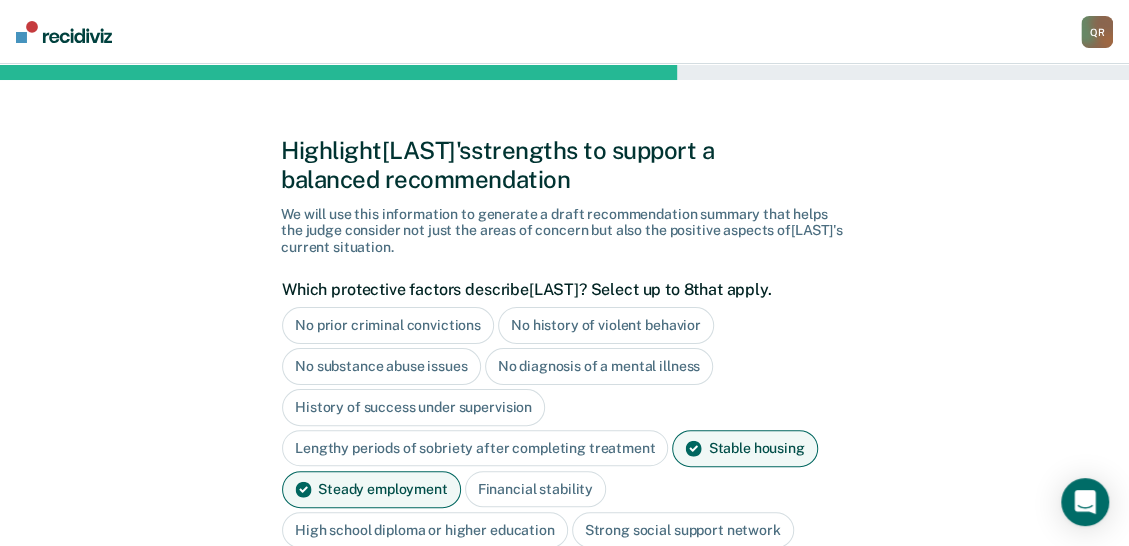 click on "Financial stability" at bounding box center (535, 489) 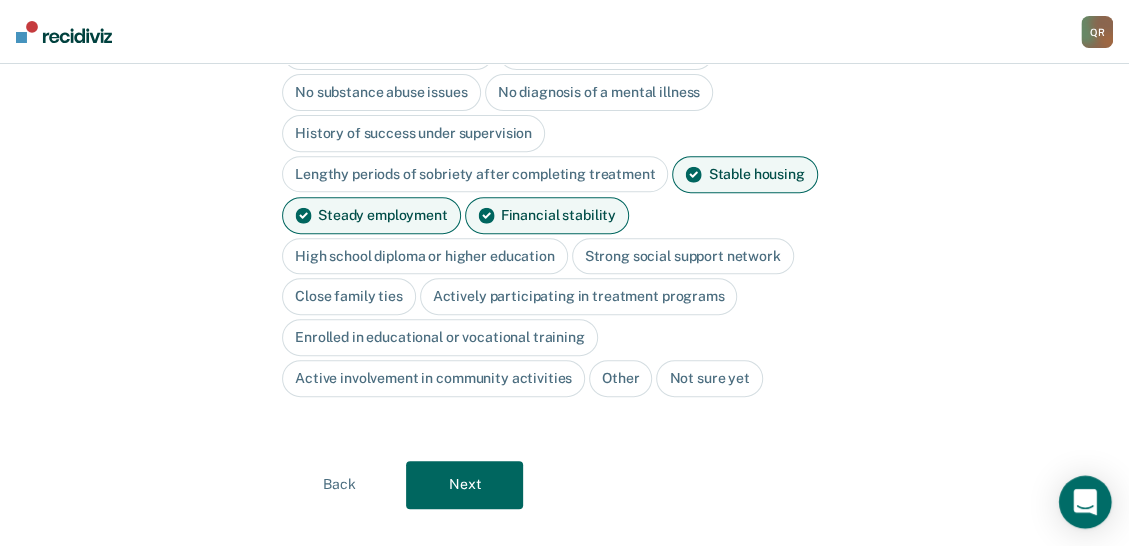 scroll, scrollTop: 282, scrollLeft: 0, axis: vertical 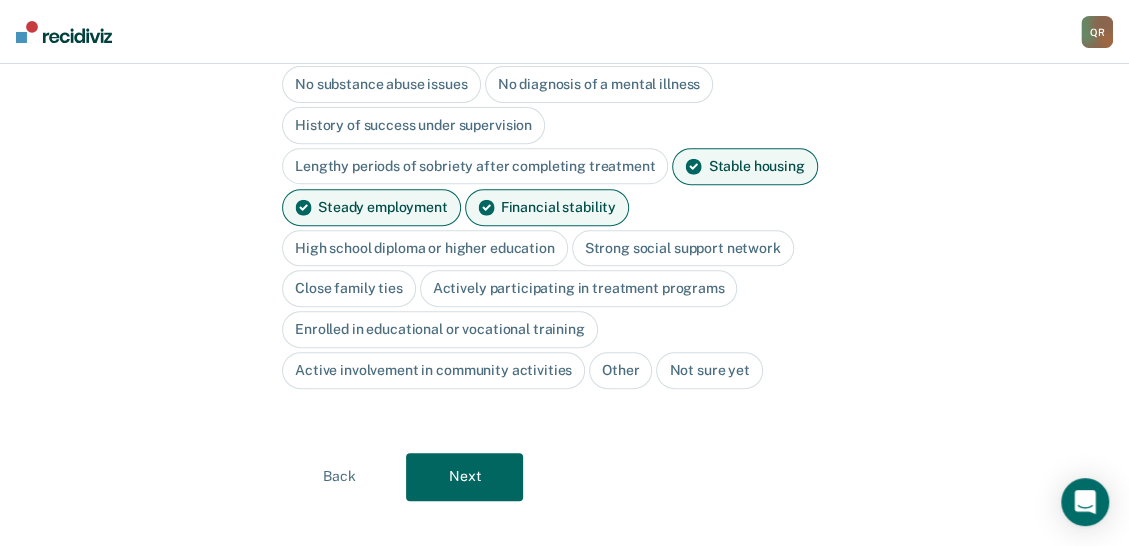 click on "High school diploma or higher education" at bounding box center [425, 248] 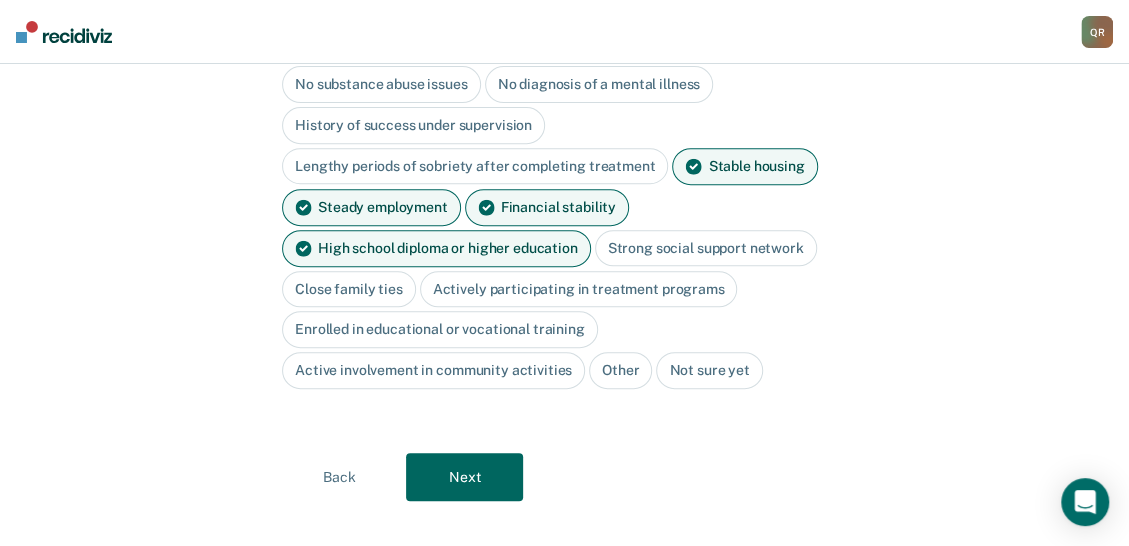 click on "Next" at bounding box center [464, 477] 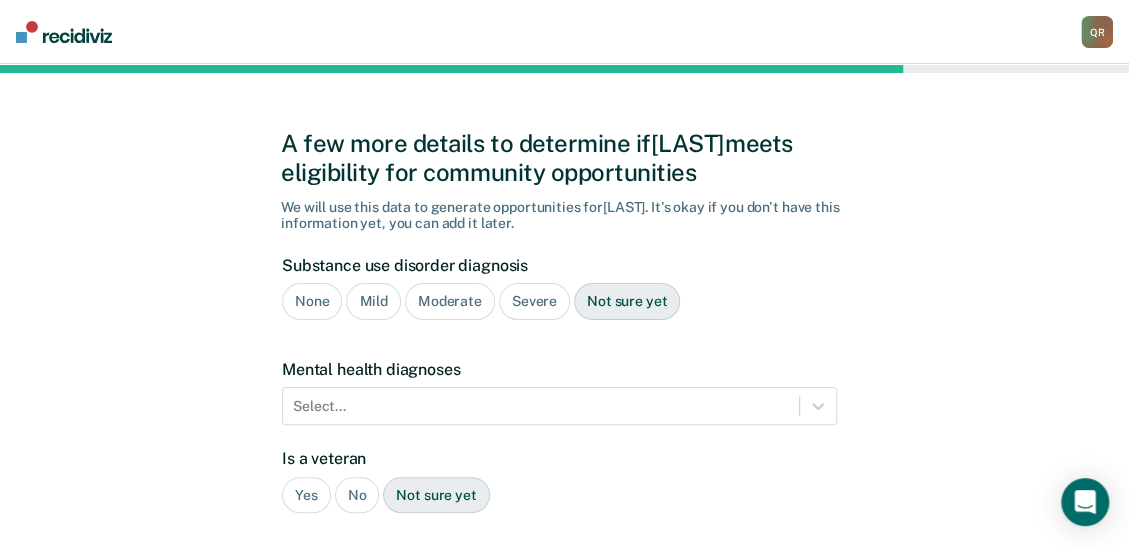 scroll, scrollTop: 0, scrollLeft: 0, axis: both 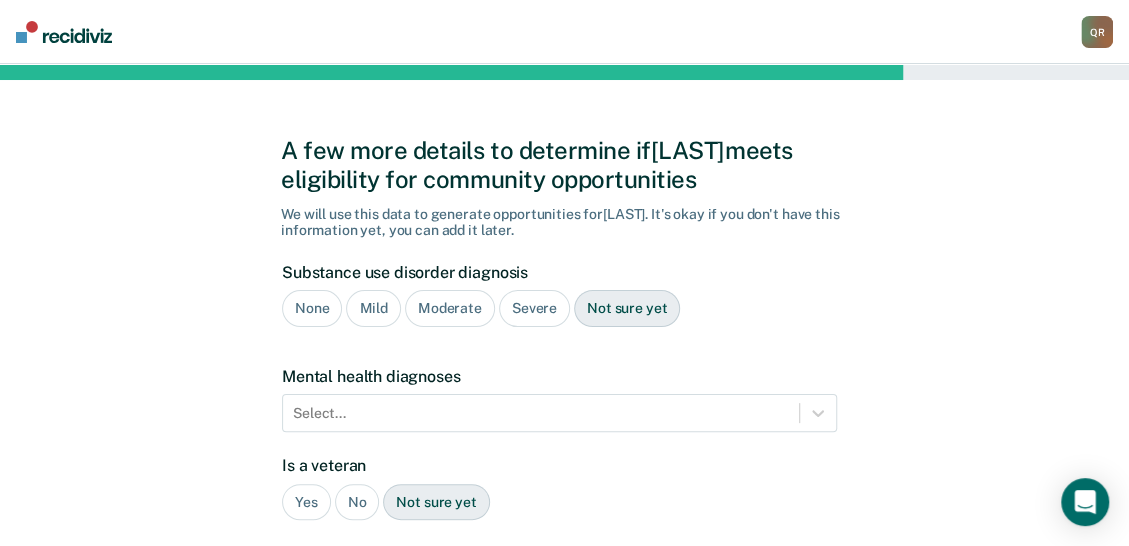 click on "Mild" at bounding box center [373, 308] 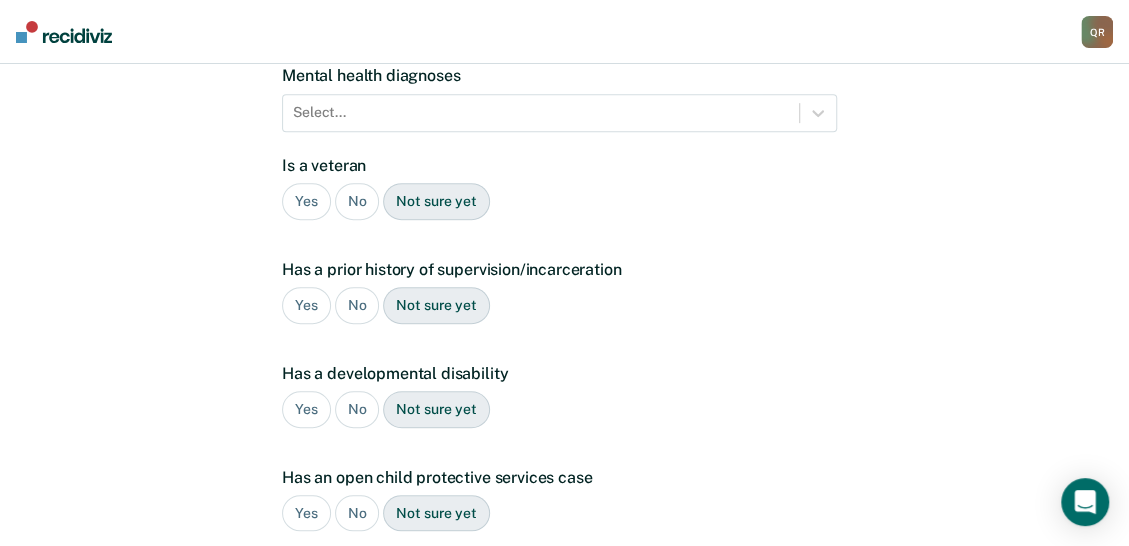 scroll, scrollTop: 0, scrollLeft: 0, axis: both 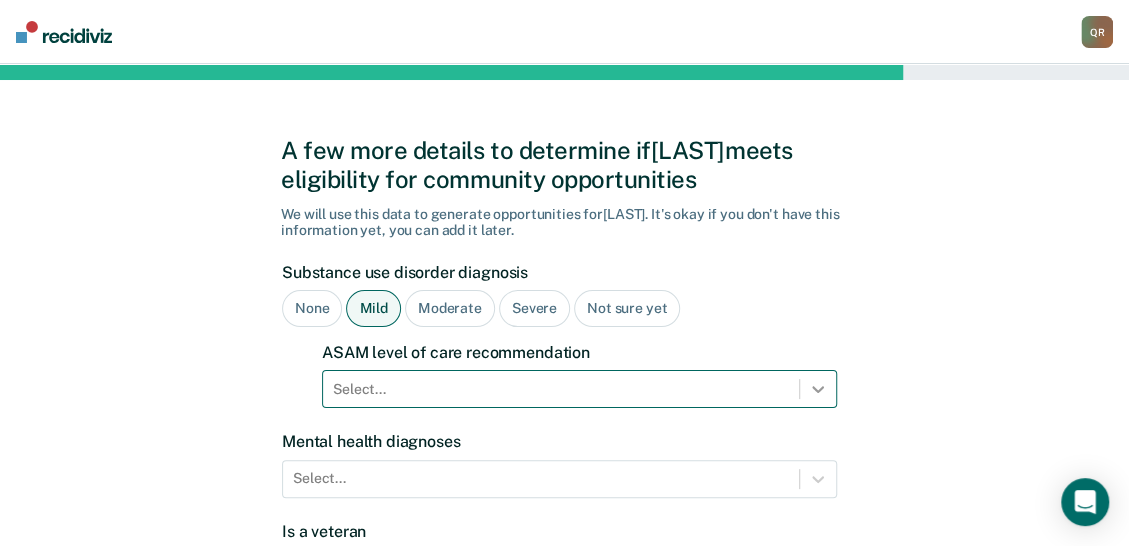 click on "Select..." at bounding box center [579, 389] 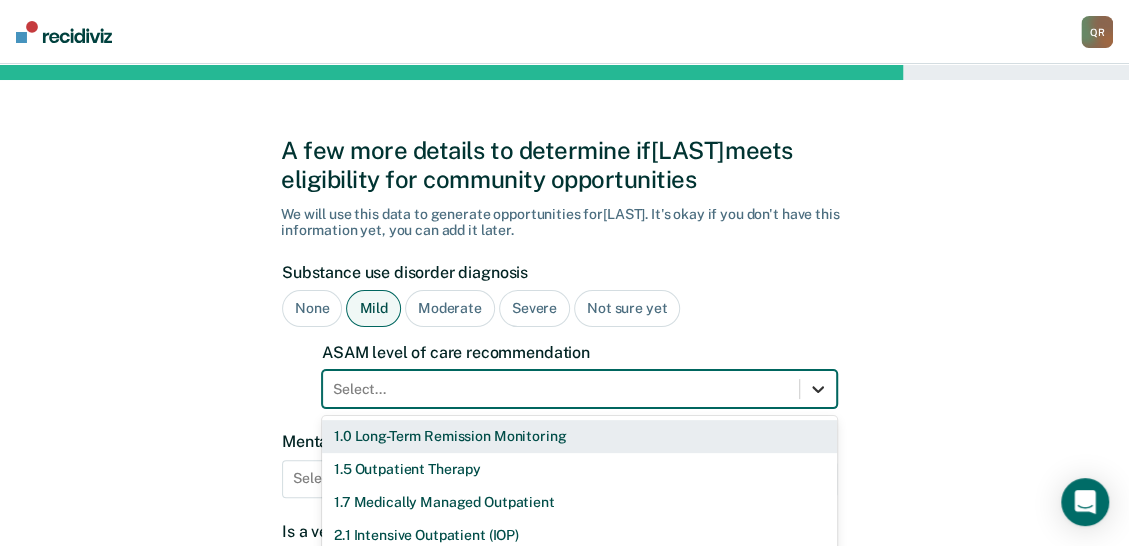 scroll, scrollTop: 178, scrollLeft: 0, axis: vertical 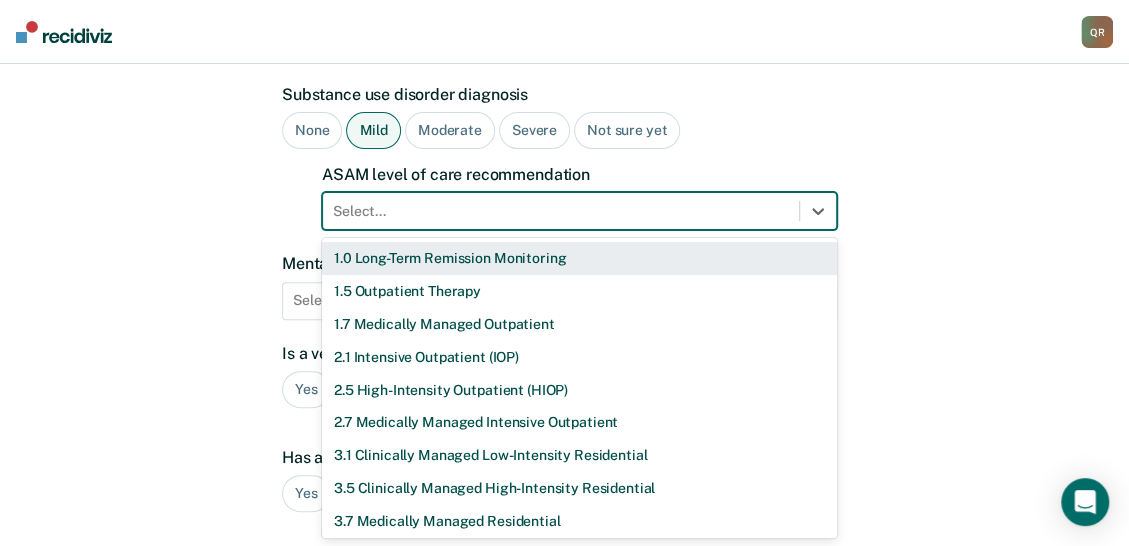 click on "1.0 Long-Term Remission Monitoring" at bounding box center [579, 258] 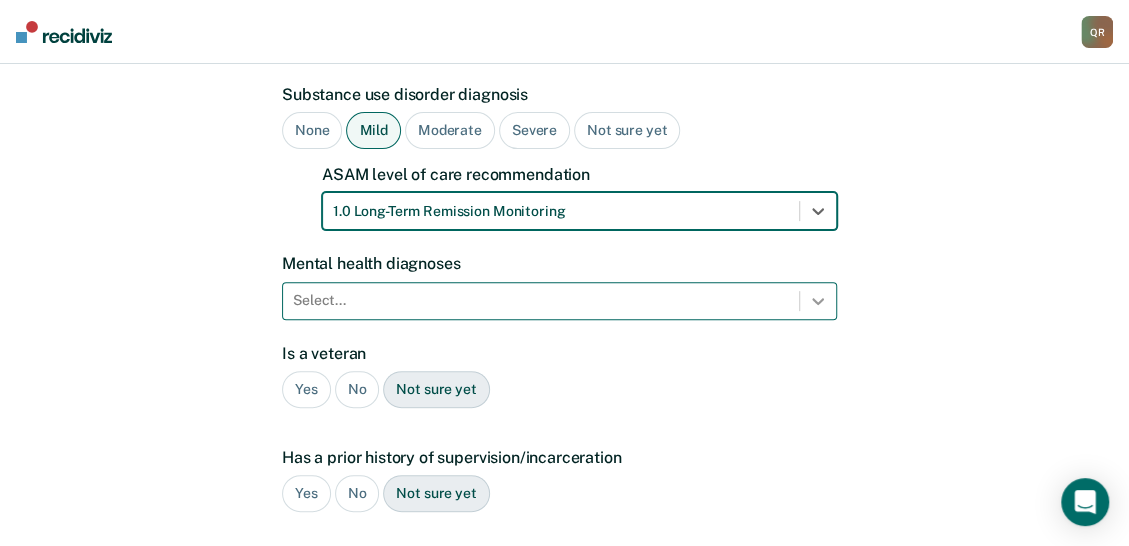 click on "Select..." at bounding box center [559, 301] 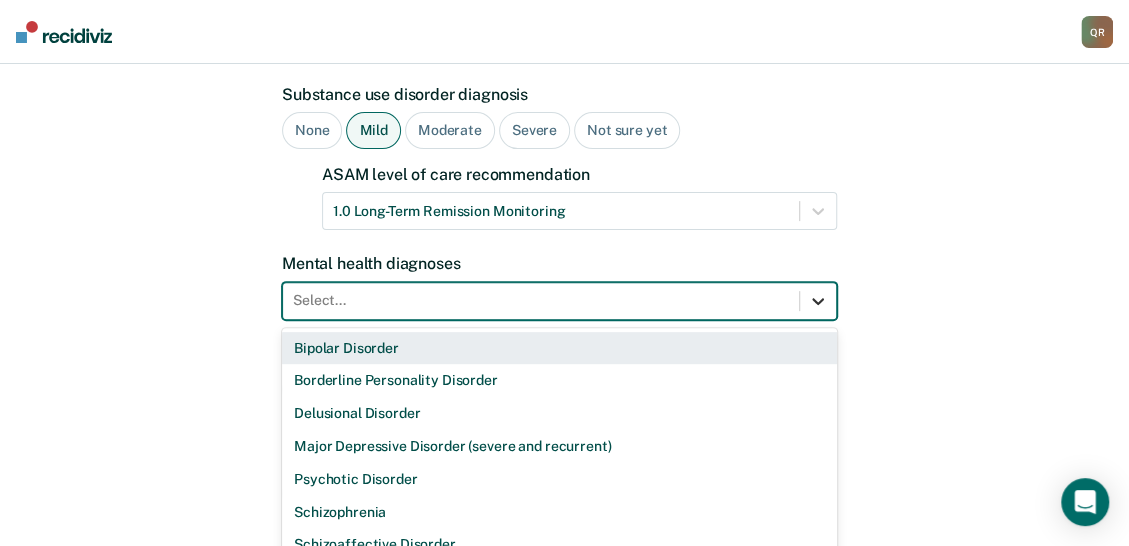 scroll, scrollTop: 266, scrollLeft: 0, axis: vertical 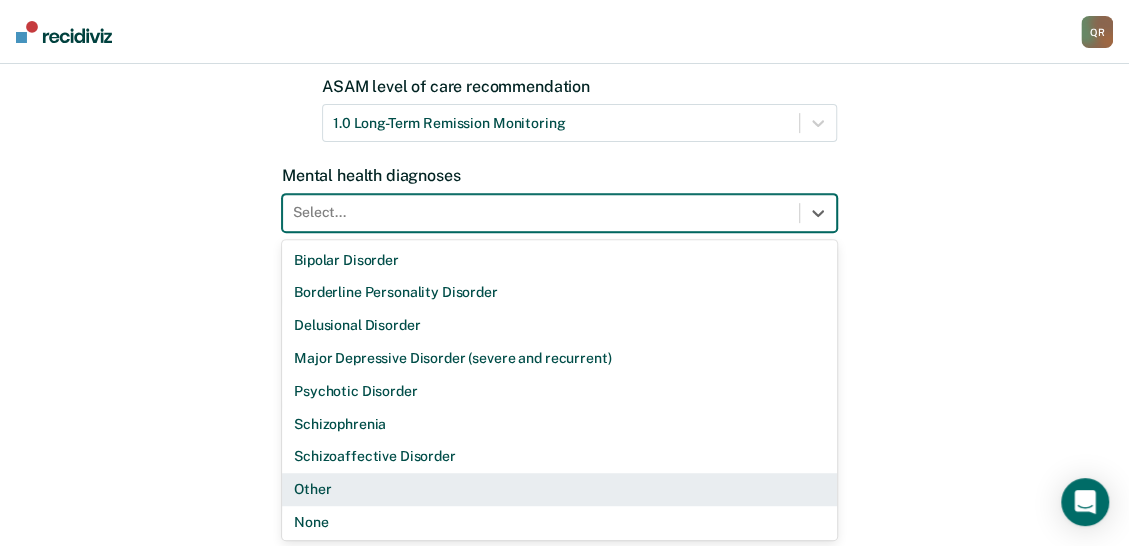 click on "Other" at bounding box center (559, 489) 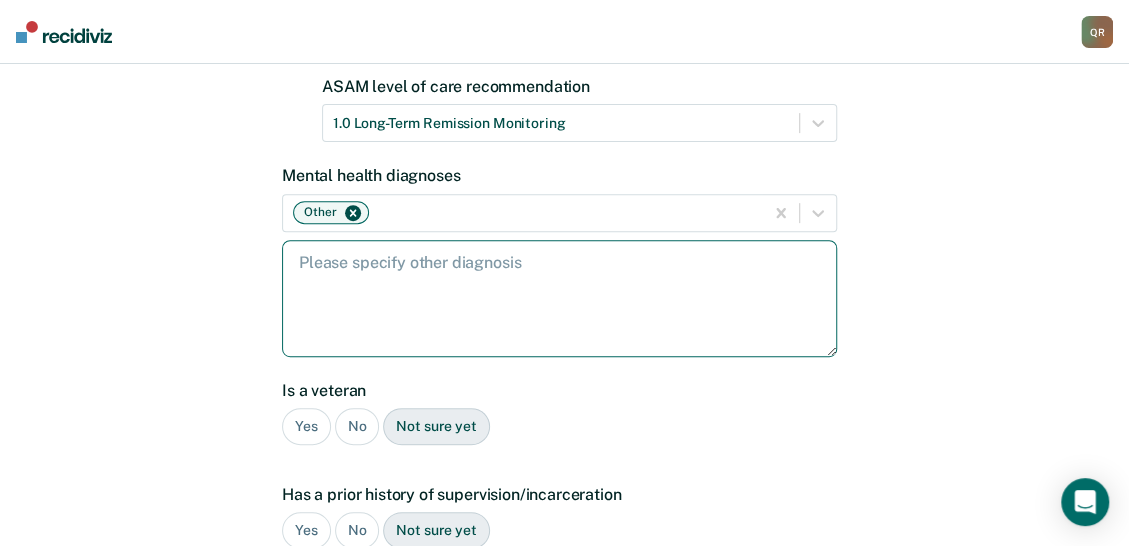 click at bounding box center [559, 298] 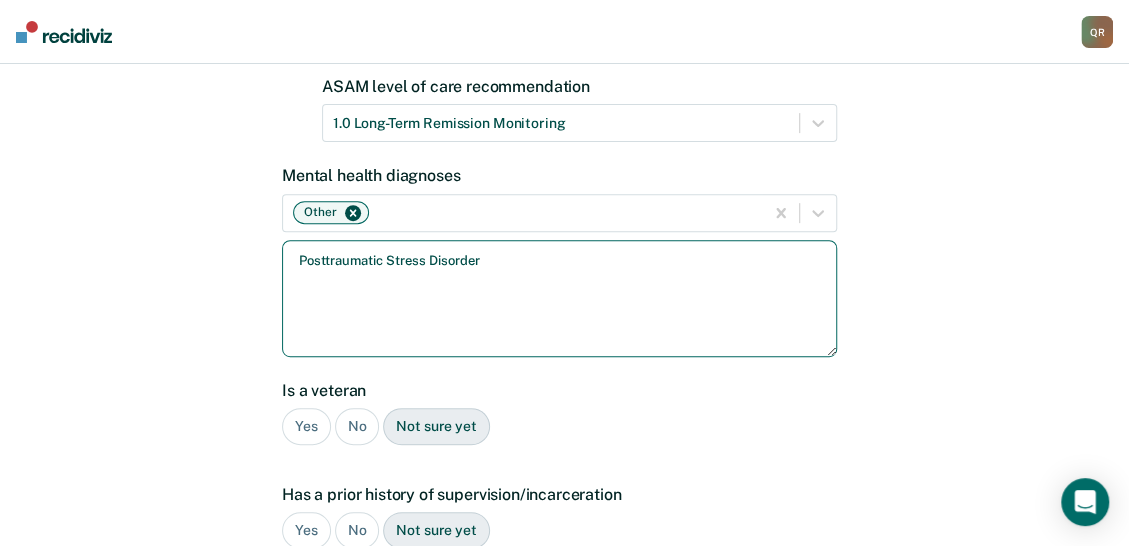 type on "Posttraumatic Stress Disorder" 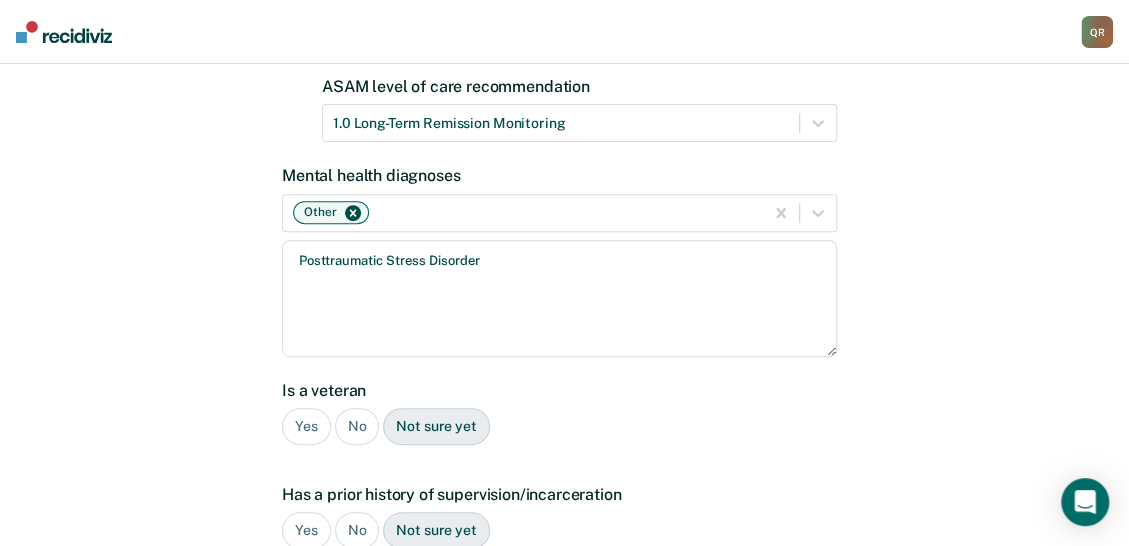 click on "Yes" at bounding box center [306, 426] 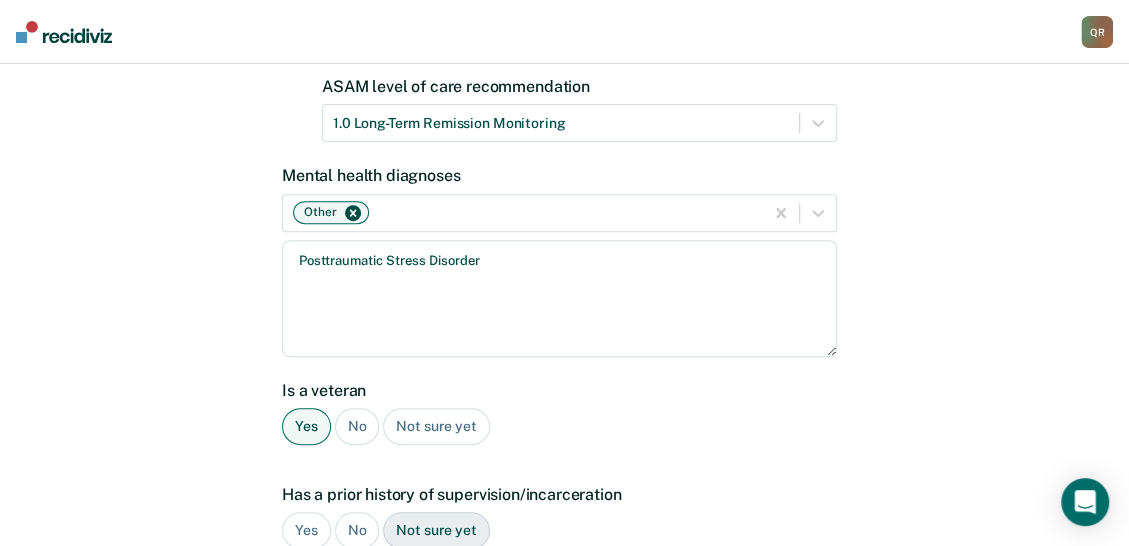 scroll, scrollTop: 633, scrollLeft: 0, axis: vertical 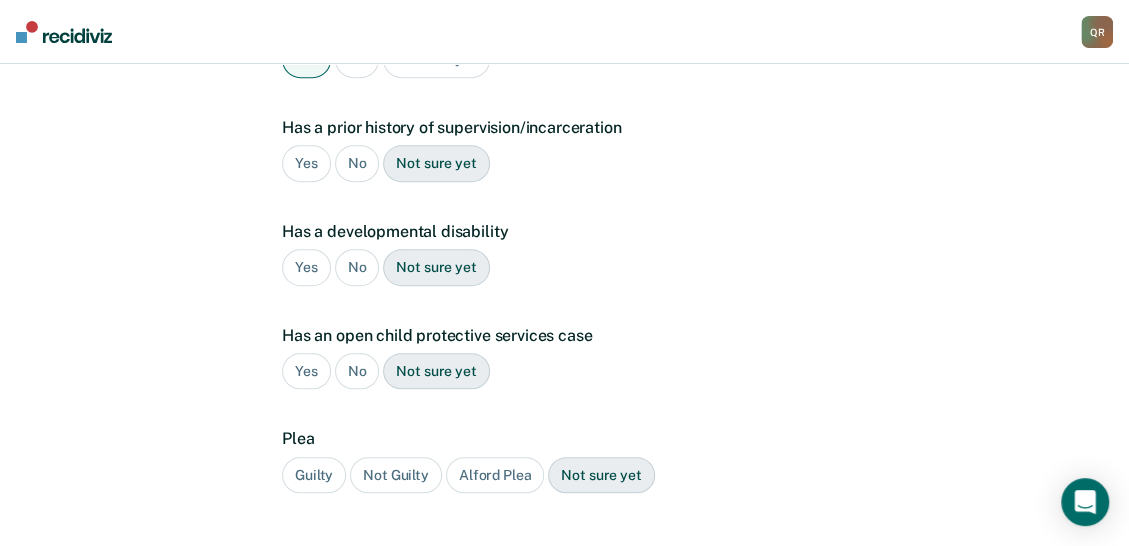 click on "No" at bounding box center (357, 163) 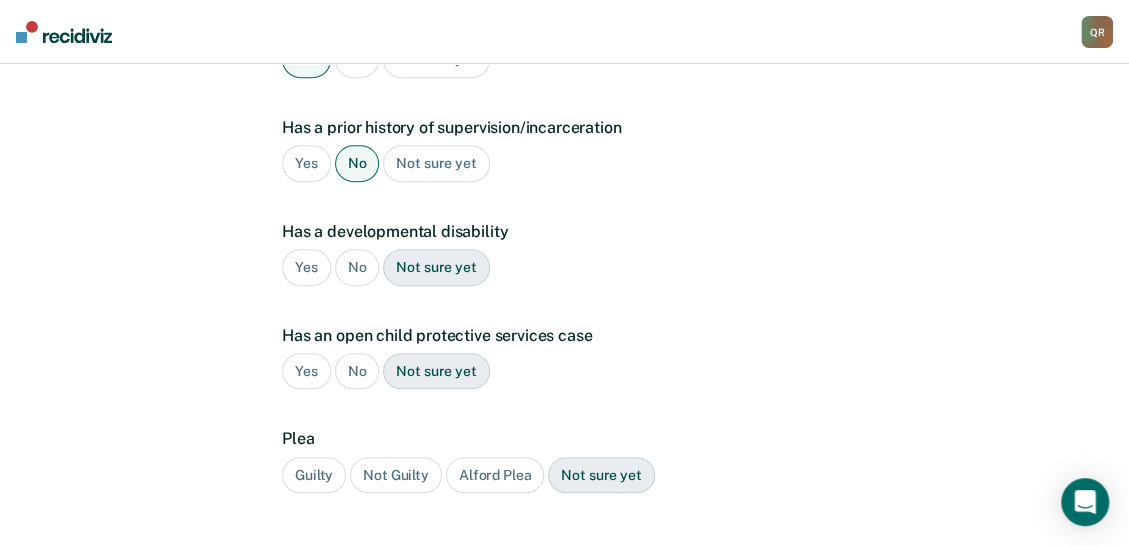 click on "No" at bounding box center (357, 267) 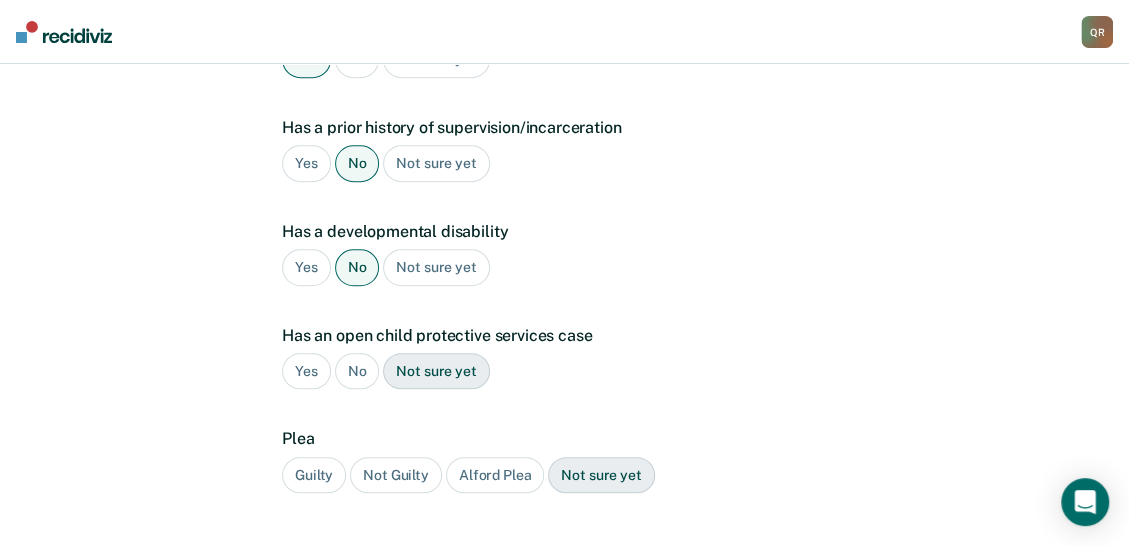 click on "No" at bounding box center [357, 371] 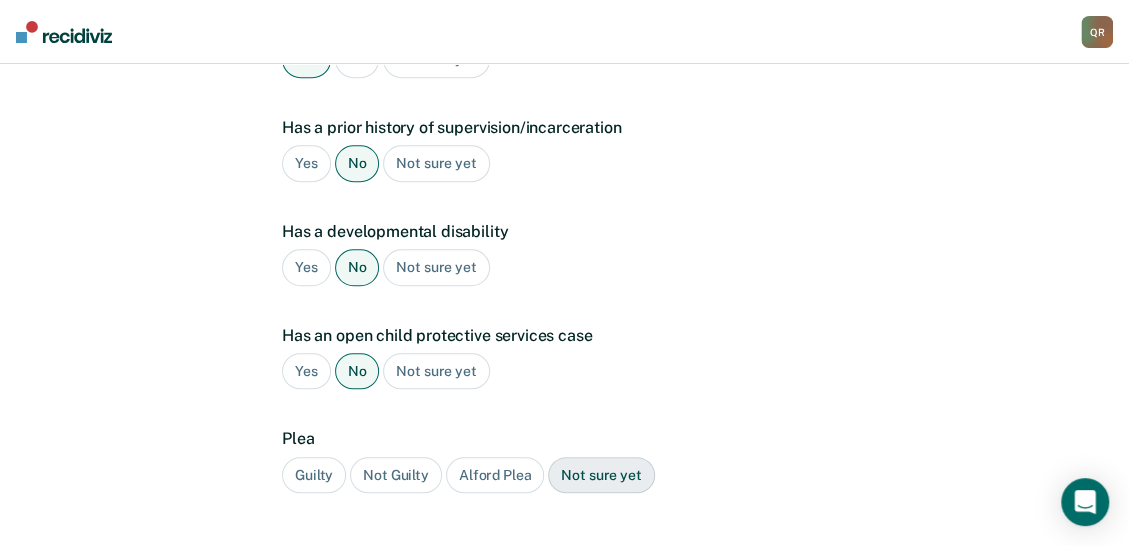 drag, startPoint x: 310, startPoint y: 475, endPoint x: 320, endPoint y: 473, distance: 10.198039 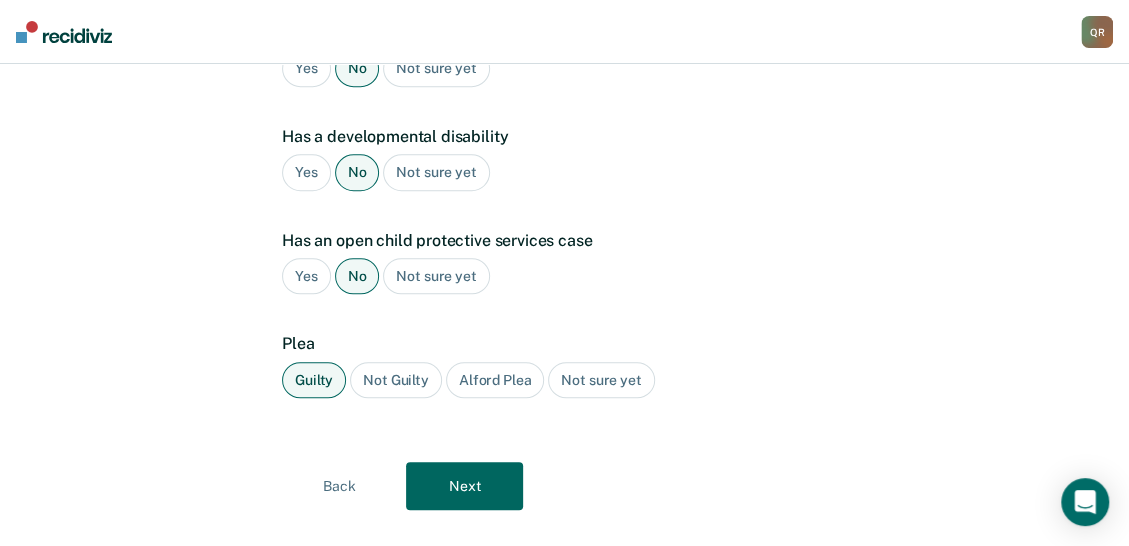 scroll, scrollTop: 760, scrollLeft: 0, axis: vertical 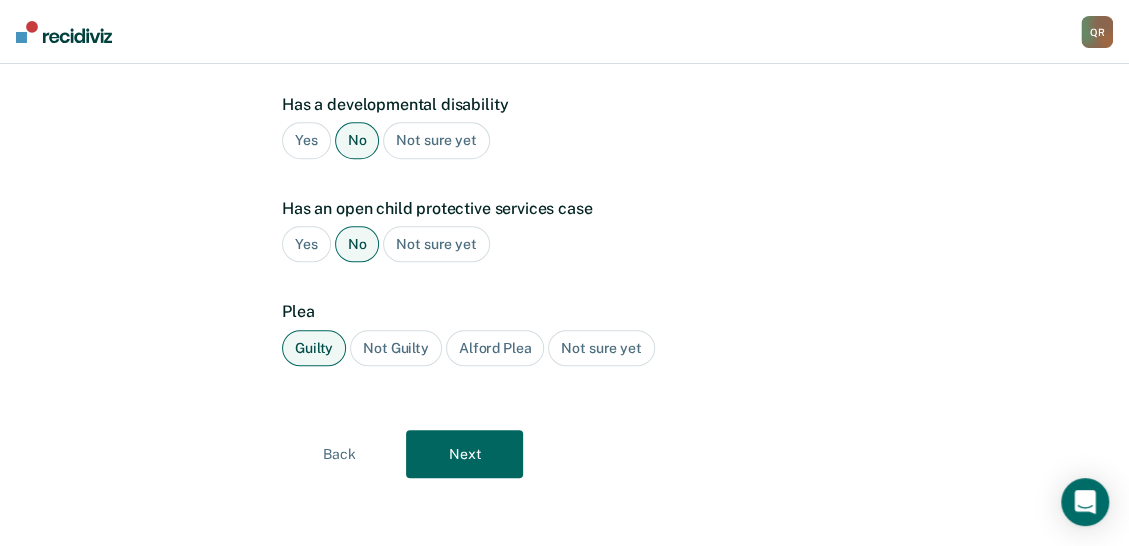 click on "Next" at bounding box center [464, 454] 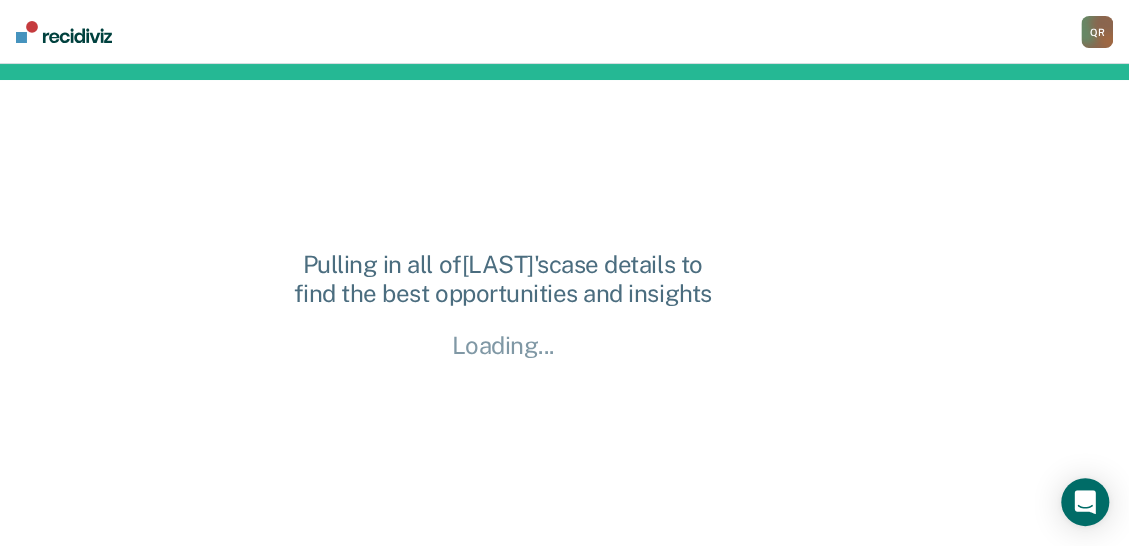scroll, scrollTop: 0, scrollLeft: 0, axis: both 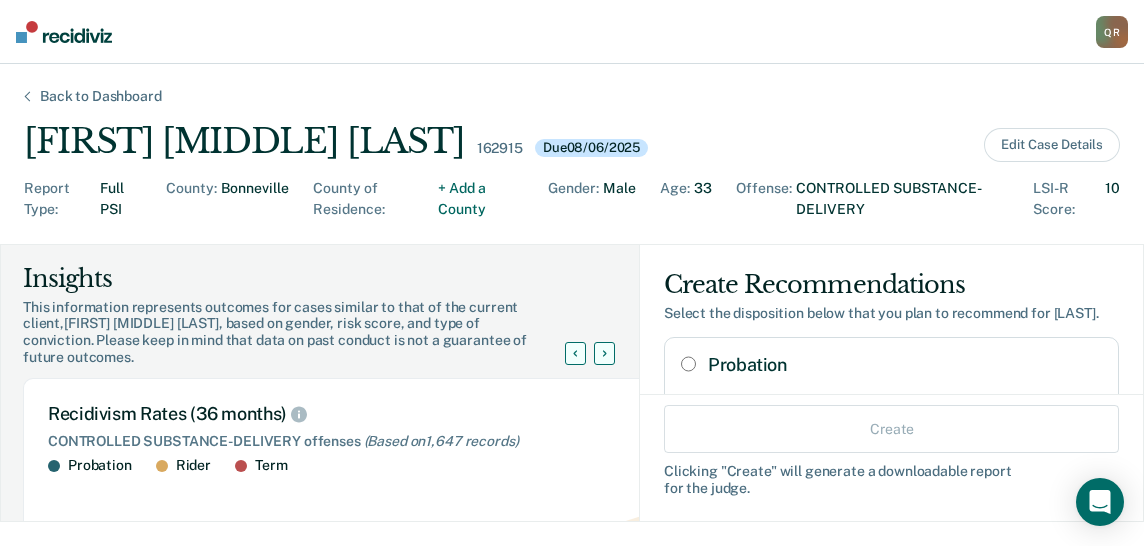 click on "Probation" at bounding box center (688, 364) 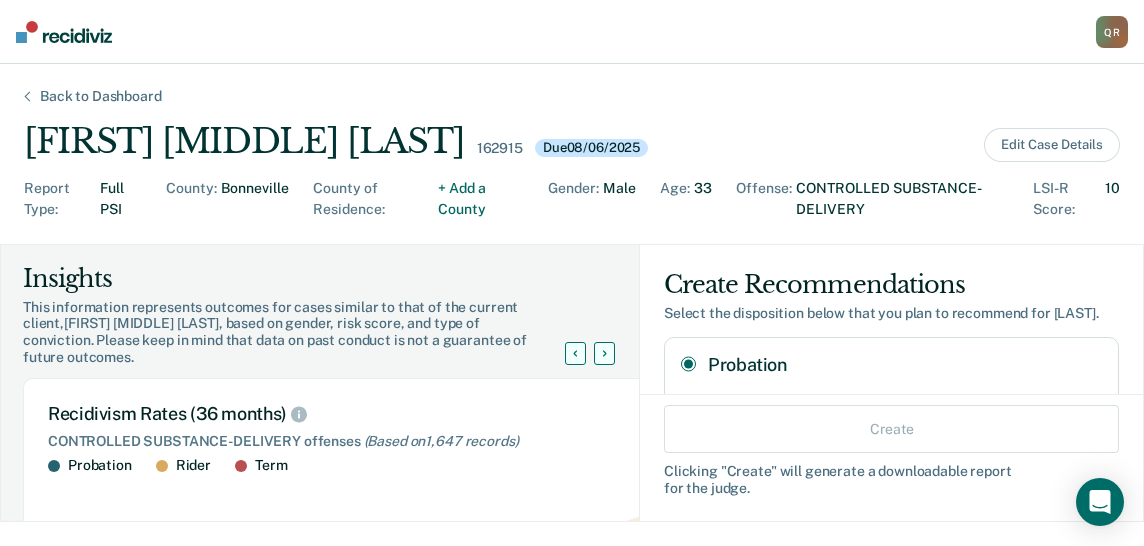 radio on "true" 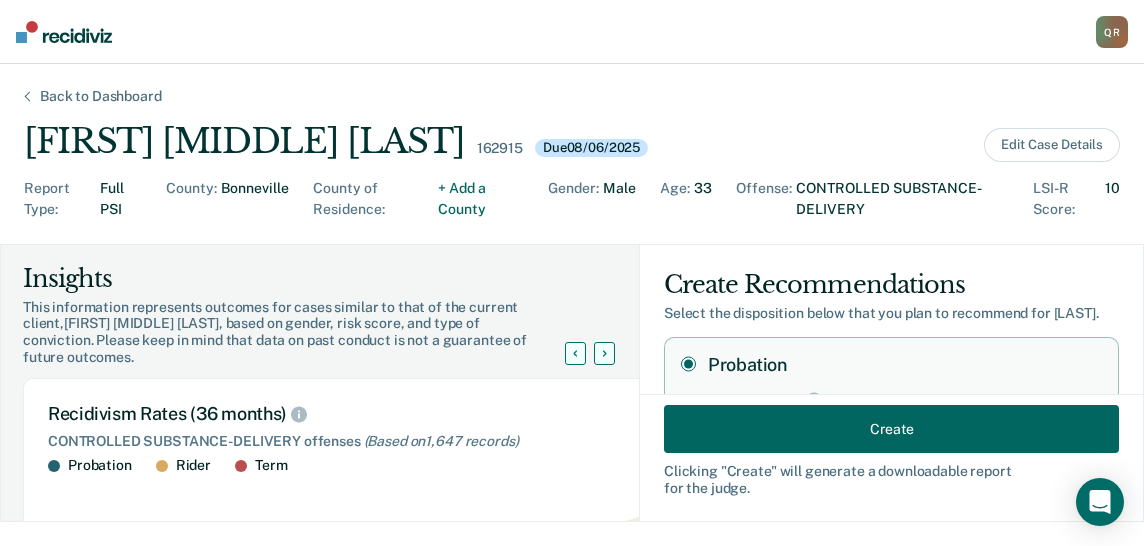 click on "Create" at bounding box center [891, 429] 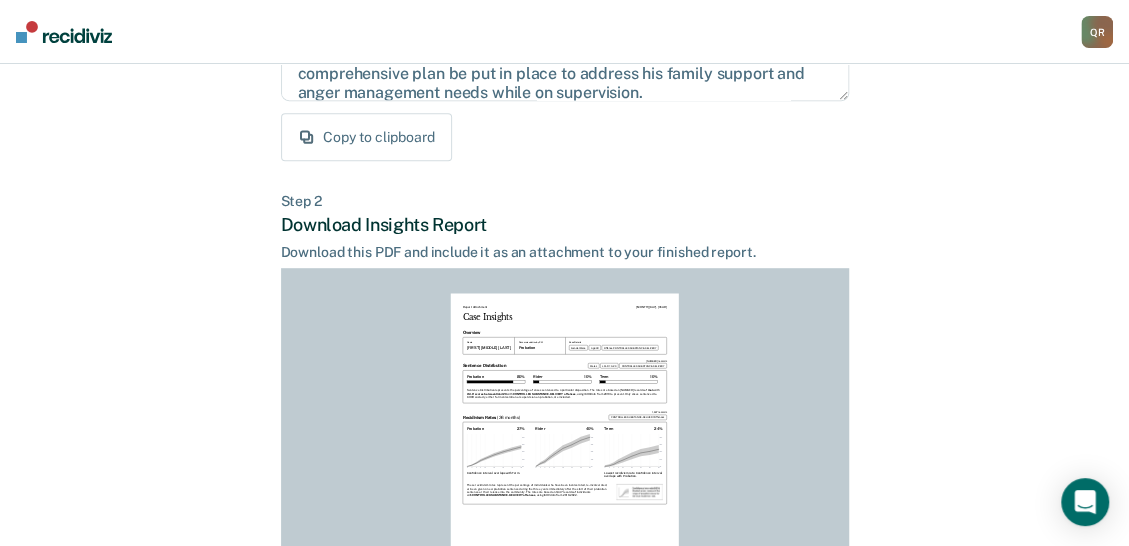 scroll, scrollTop: 594, scrollLeft: 0, axis: vertical 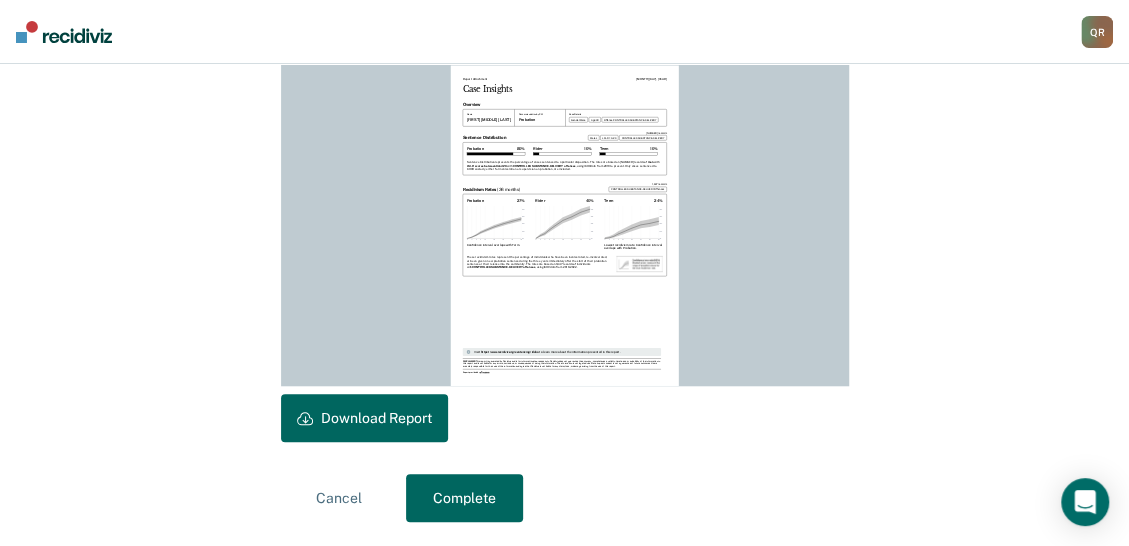click on "Download Report" at bounding box center [364, 418] 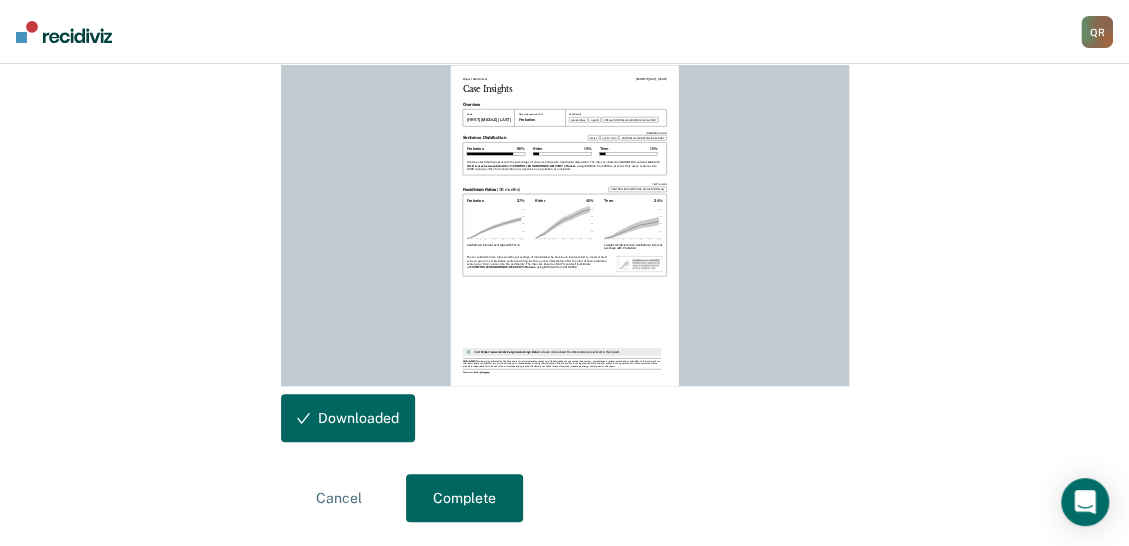 scroll, scrollTop: 0, scrollLeft: 0, axis: both 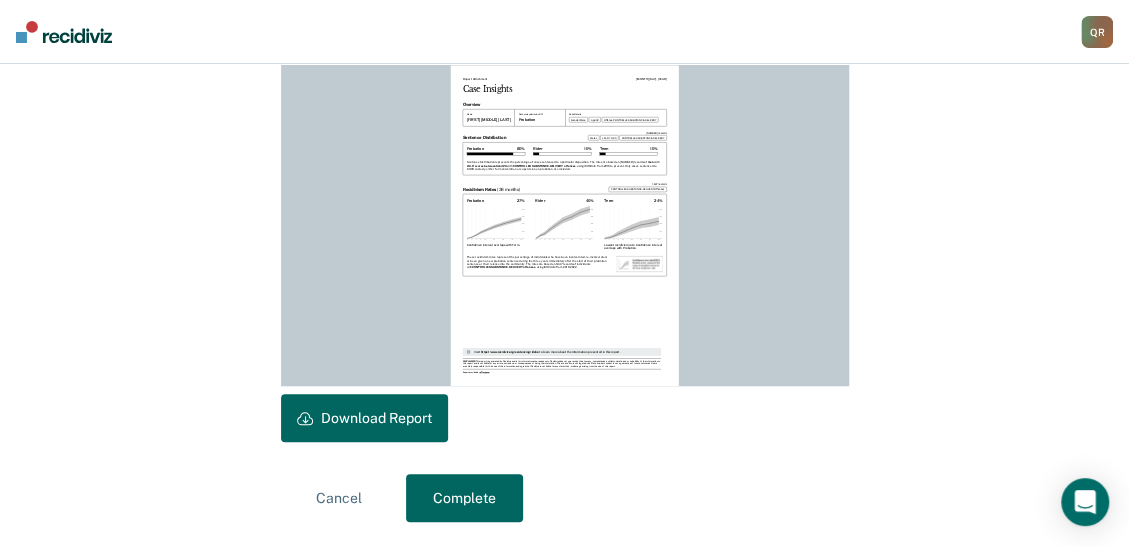 click on "Back to Case Make Recommendation & Download Report Step 1 Craft recommendation summary Below is an editable summary of your recommendation for [LAST] , including a description of any community opportunities you selected. You can copy and paste it into your own report. After careful consideration of the details of this case, it is recommended that Mr. [LAST] be sentenced to a period of felony probation. Mr. [LAST] has stable housing, has steady employment, is financially stable and has a high level of academic achievement—factors which suggest a solid foundation for success in the community.
To provide a clear path forward, it is further recommended that a comprehensive plan be put in place to address his family support and anger management needs while on supervision.
Given this support and structure, it is hoped that Mr. [LAST] will make the changes necessary to build a more stable and productive future.  Copy to clipboard Step 2 Download Insights Report Report Attachment August 06, 2025 Case Insights Name" at bounding box center (565, 8) 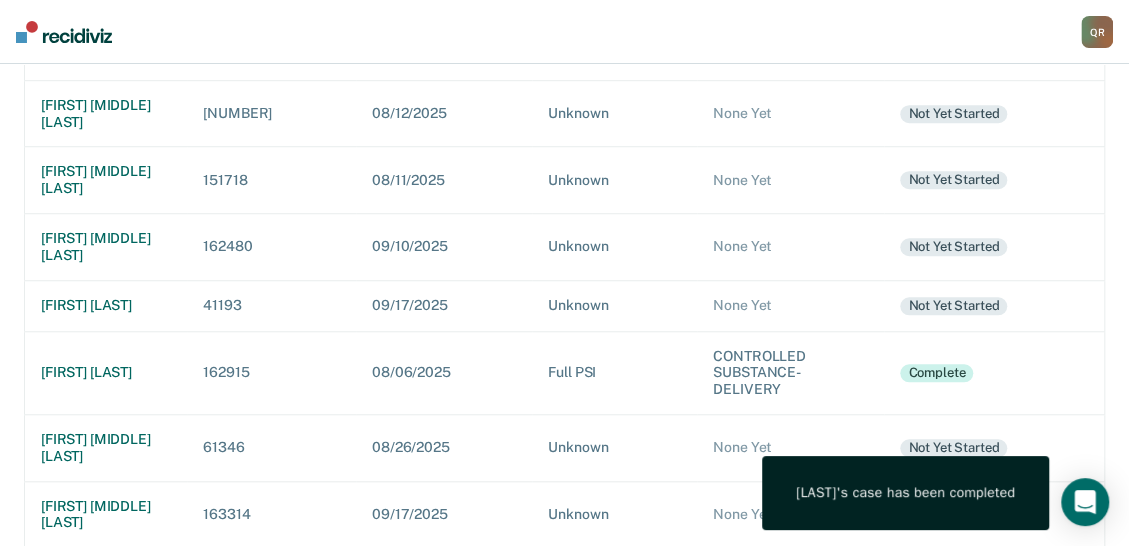 scroll, scrollTop: 0, scrollLeft: 0, axis: both 